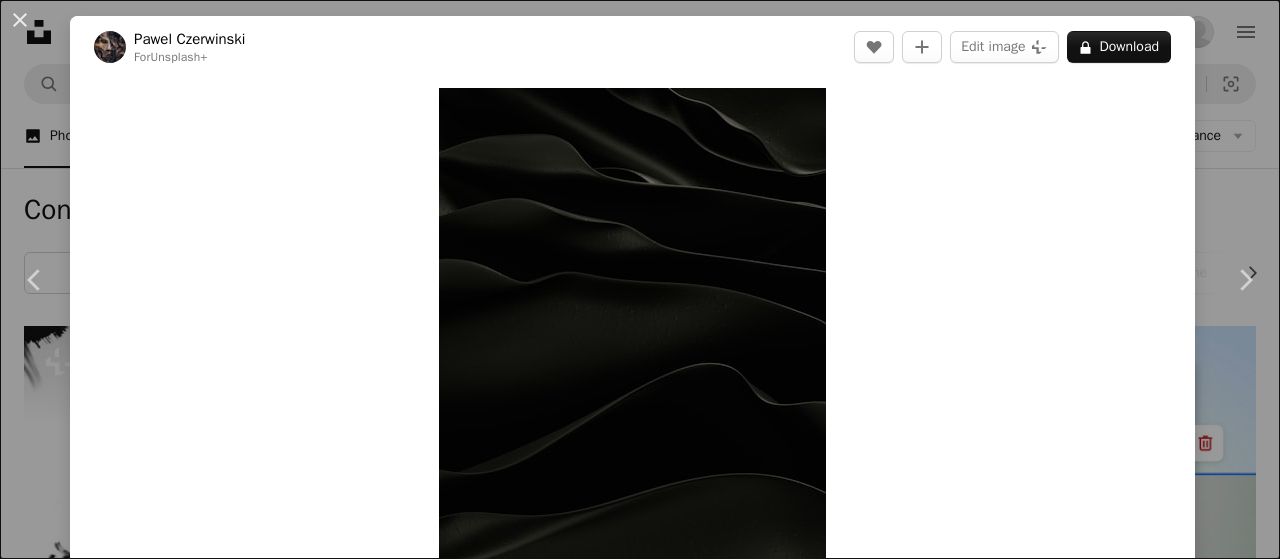 scroll, scrollTop: 9418, scrollLeft: 0, axis: vertical 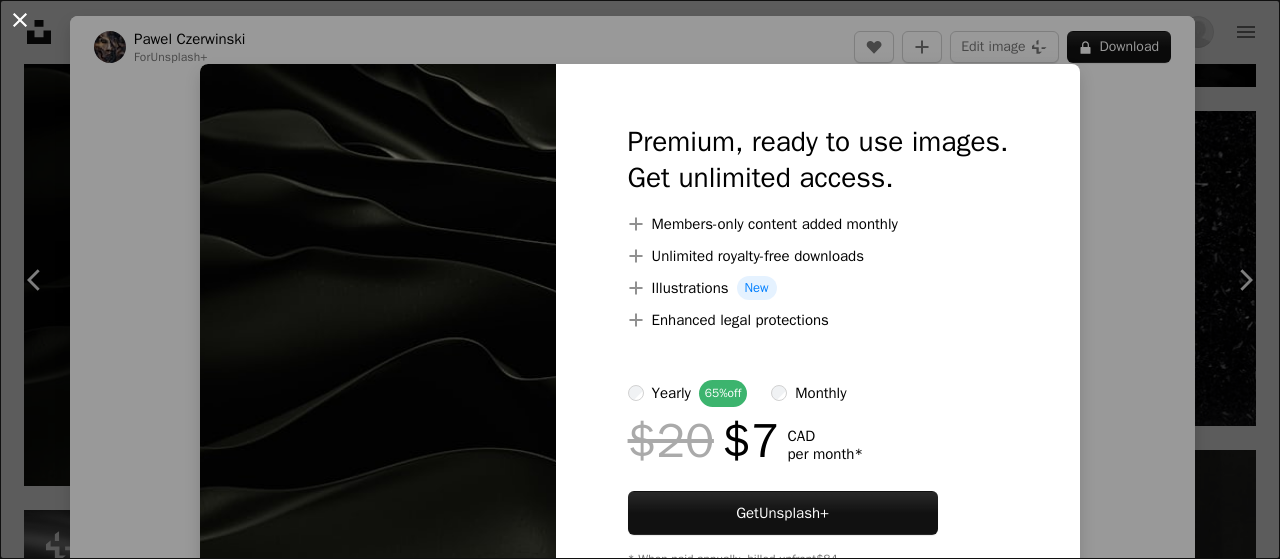 click on "An X shape" at bounding box center (20, 20) 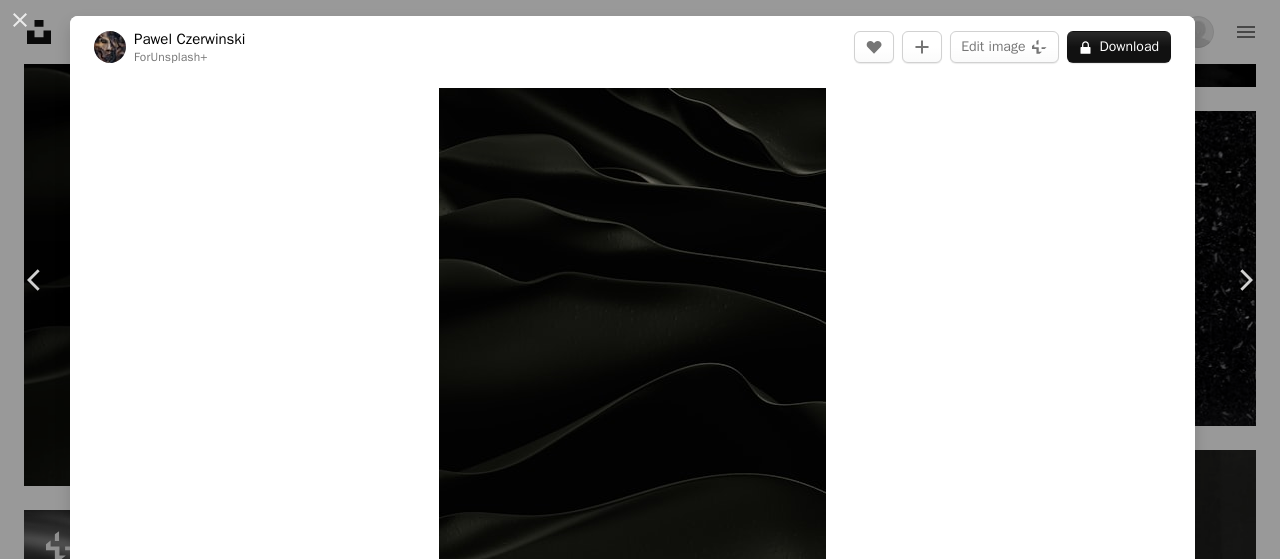 click on "An X shape Chevron left Chevron right [FIRST] [LAST] For  Unsplash+ A heart A plus sign Edit image   Plus sign for Unsplash+ A lock   Download Zoom in Featured in Photos ,  Textures A forward-right arrow Share More Actions 3D render (Blender 3.3) Calendar outlined Published on  October 24, 2022 Safety Licensed under the  Unsplash+ License wallpaper background abstract texture black wallpaper pattern plain black background 3d render digital image wallpapers render backgrounds graphics black screen 3d renders From this series Chevron right Plus sign for Unsplash+ Plus sign for Unsplash+ Plus sign for Unsplash+ Plus sign for Unsplash+ Plus sign for Unsplash+ Plus sign for Unsplash+ Plus sign for Unsplash+ Plus sign for Unsplash+ Plus sign for Unsplash+ Related images Plus sign for Unsplash+ A heart A plus sign [FIRST] [LAST] For  Unsplash+ A lock   Download Plus sign for Unsplash+ A heart A plus sign [FIRST] [LAST] For  Unsplash+ A lock   Download Plus sign for Unsplash+ A heart A plus sign [FIRST] [LAST] For" at bounding box center [640, 279] 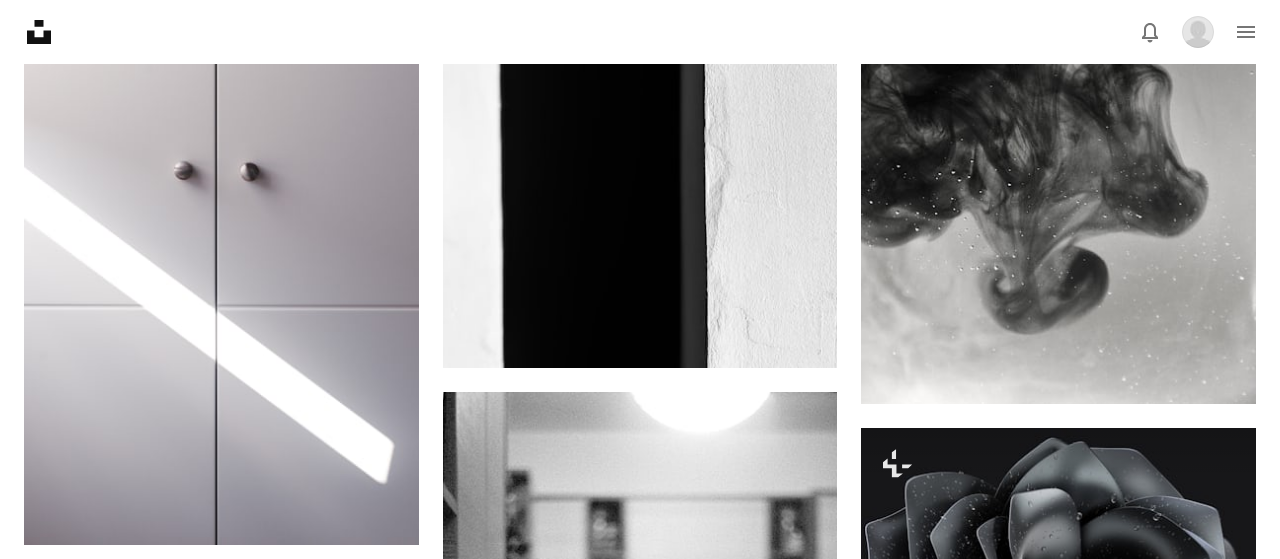 scroll, scrollTop: 7650, scrollLeft: 0, axis: vertical 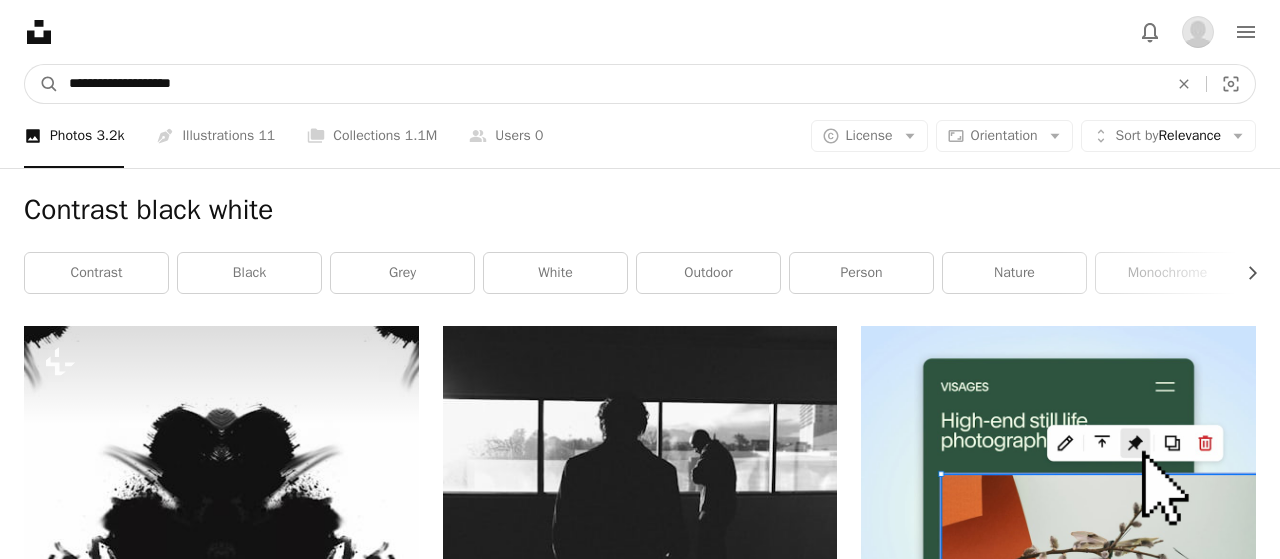 drag, startPoint x: 121, startPoint y: 84, endPoint x: 0, endPoint y: 96, distance: 121.59358 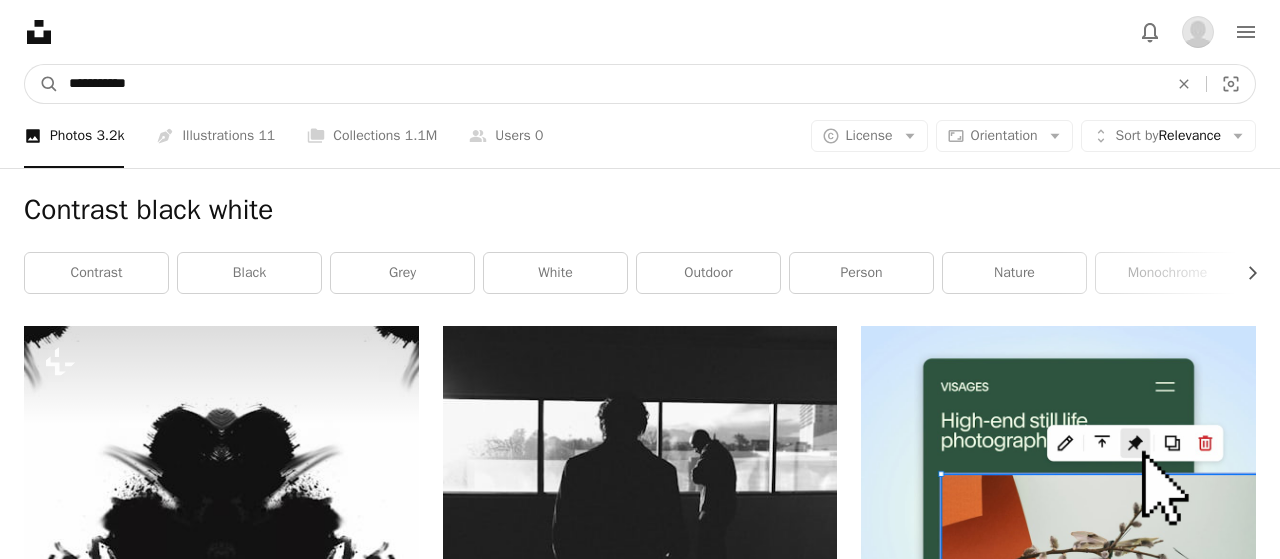 type on "**********" 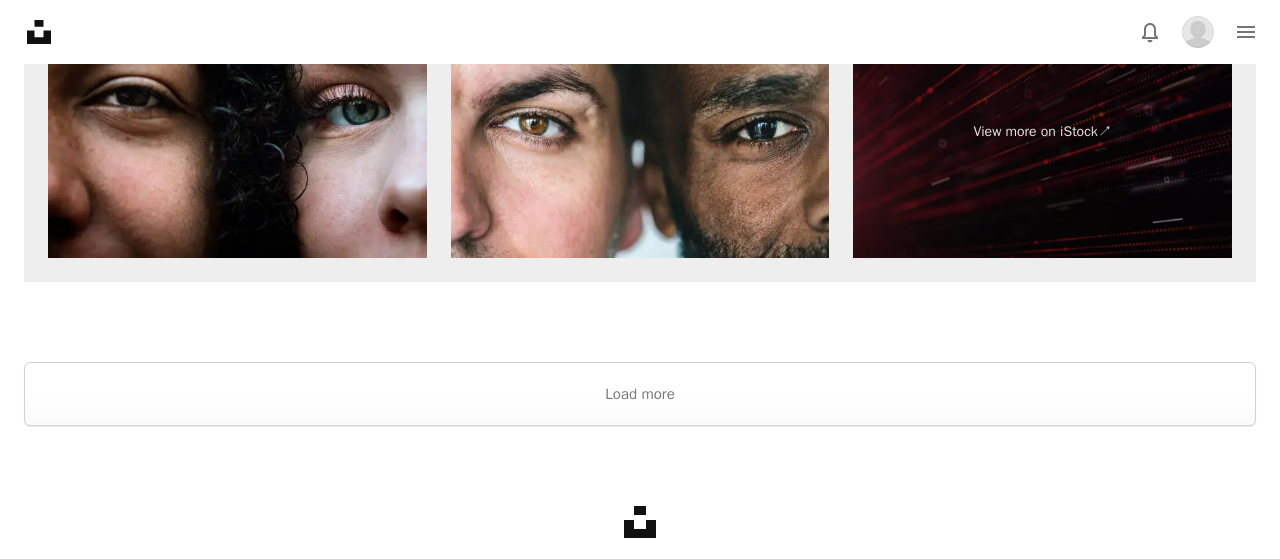 scroll, scrollTop: 4472, scrollLeft: 0, axis: vertical 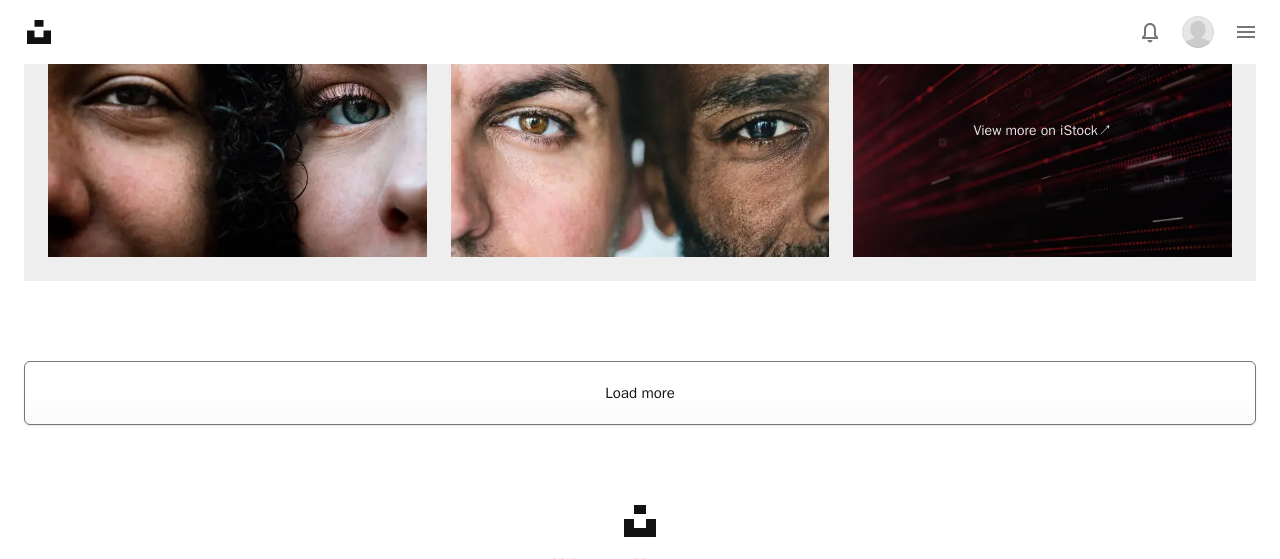 click on "Load more" at bounding box center [640, 393] 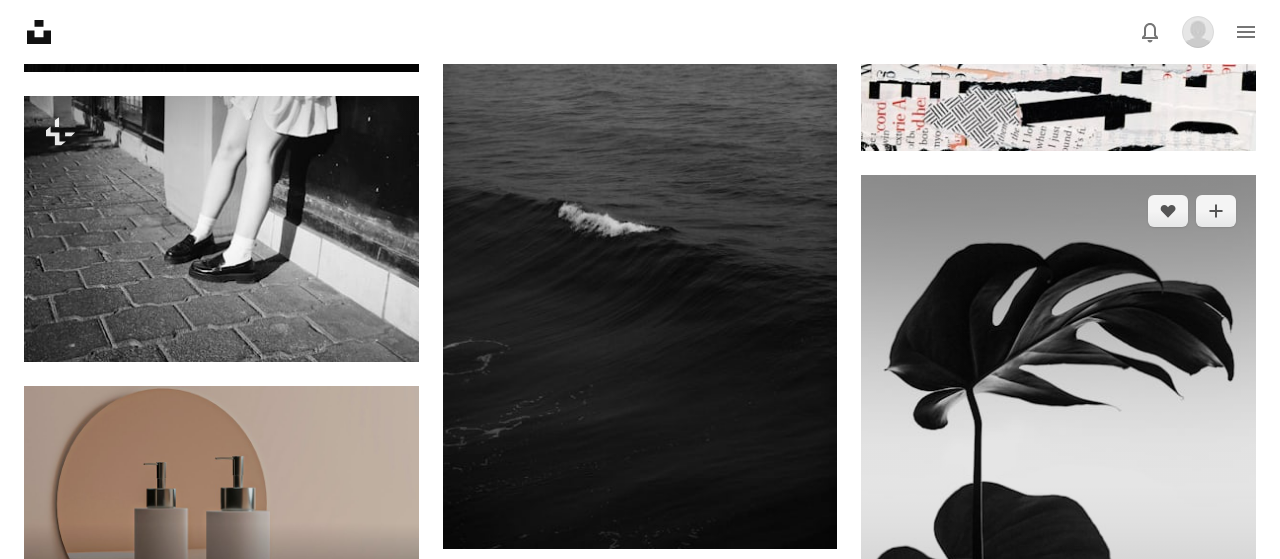 scroll, scrollTop: 4920, scrollLeft: 0, axis: vertical 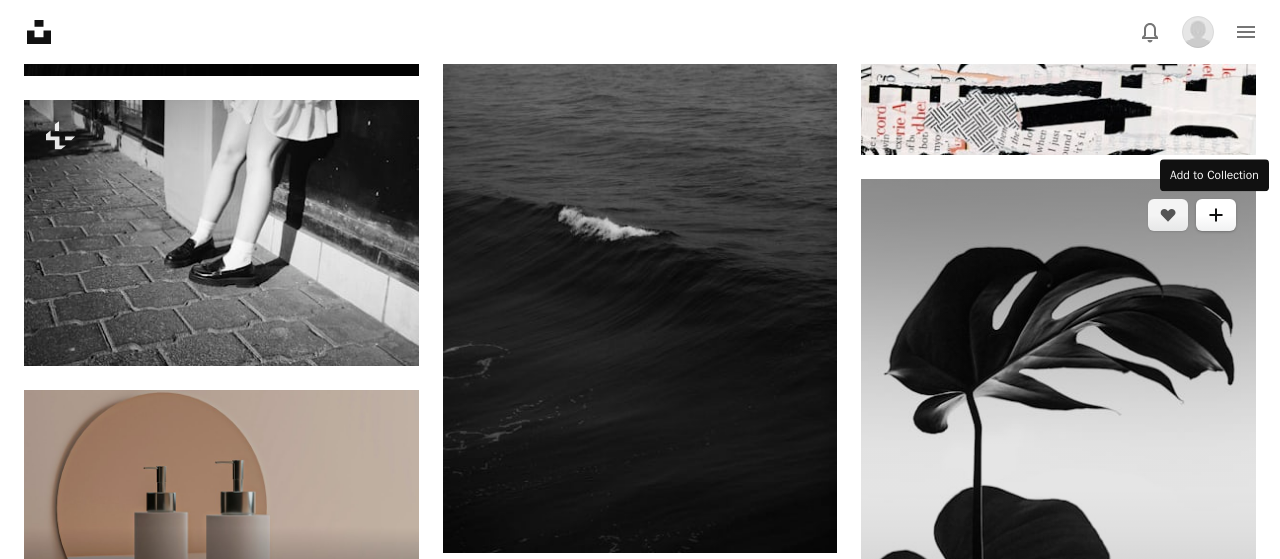click on "A plus sign" 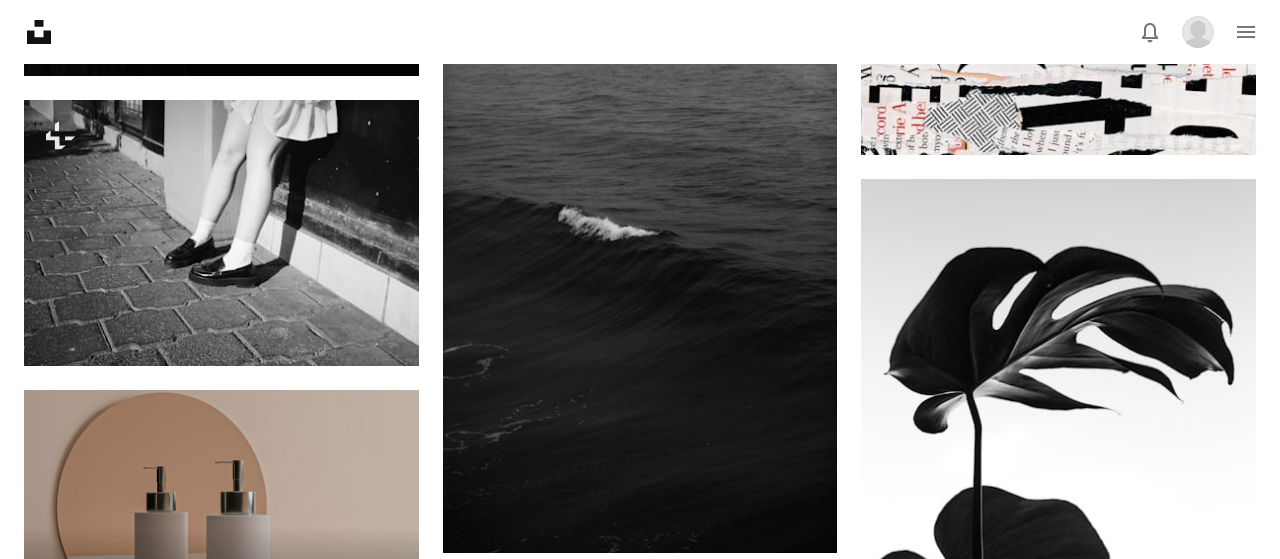 click on "74 photos" at bounding box center (806, 6045) 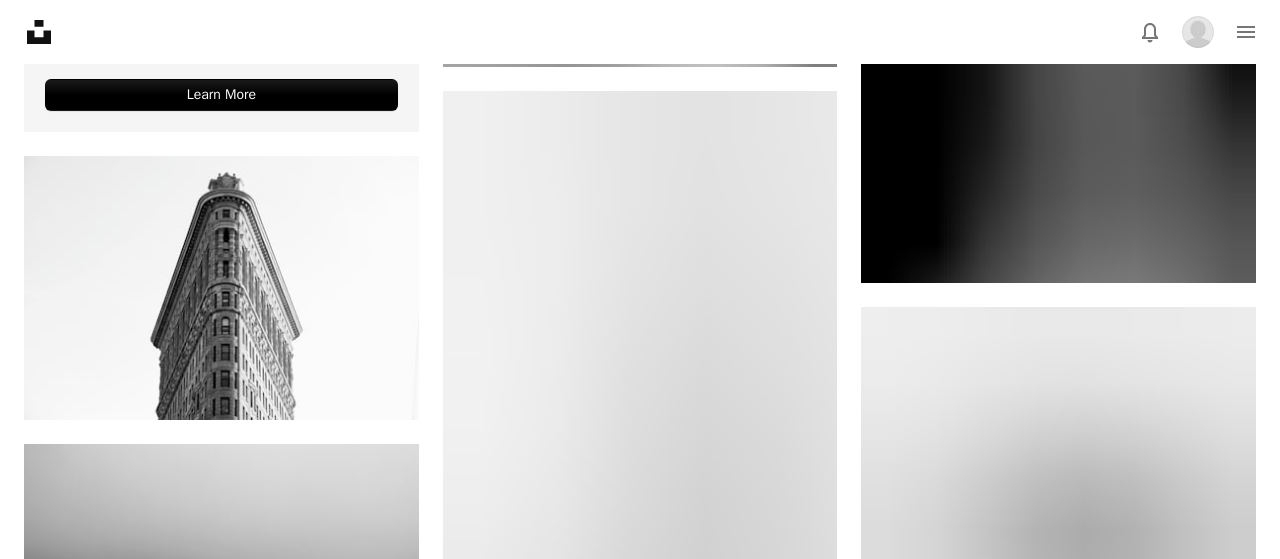 scroll, scrollTop: 5648, scrollLeft: 0, axis: vertical 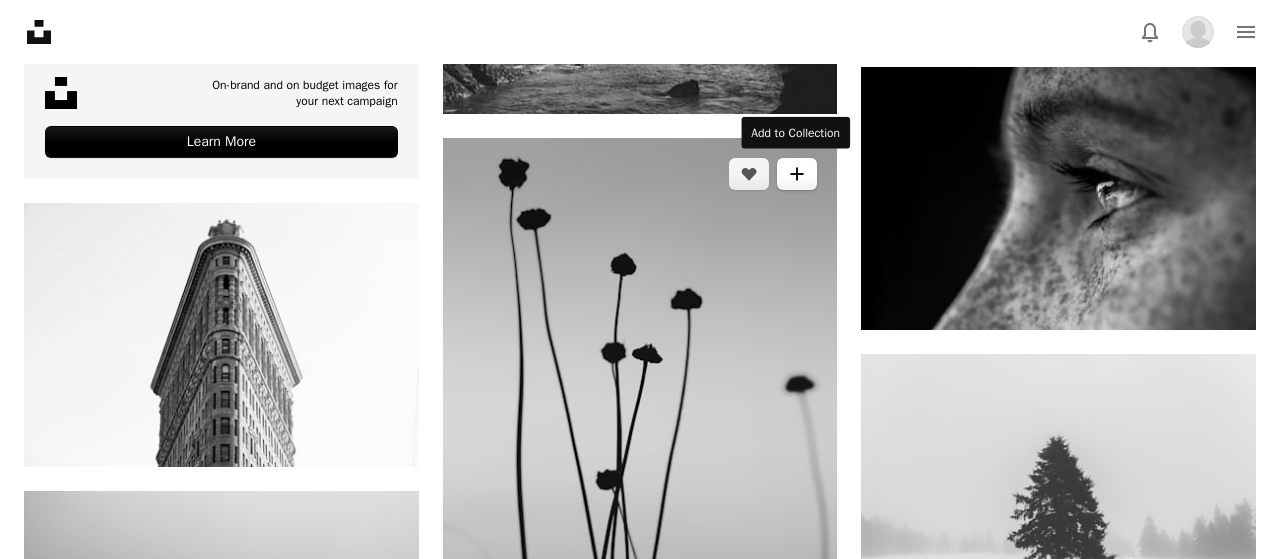 click on "A plus sign" at bounding box center (797, 174) 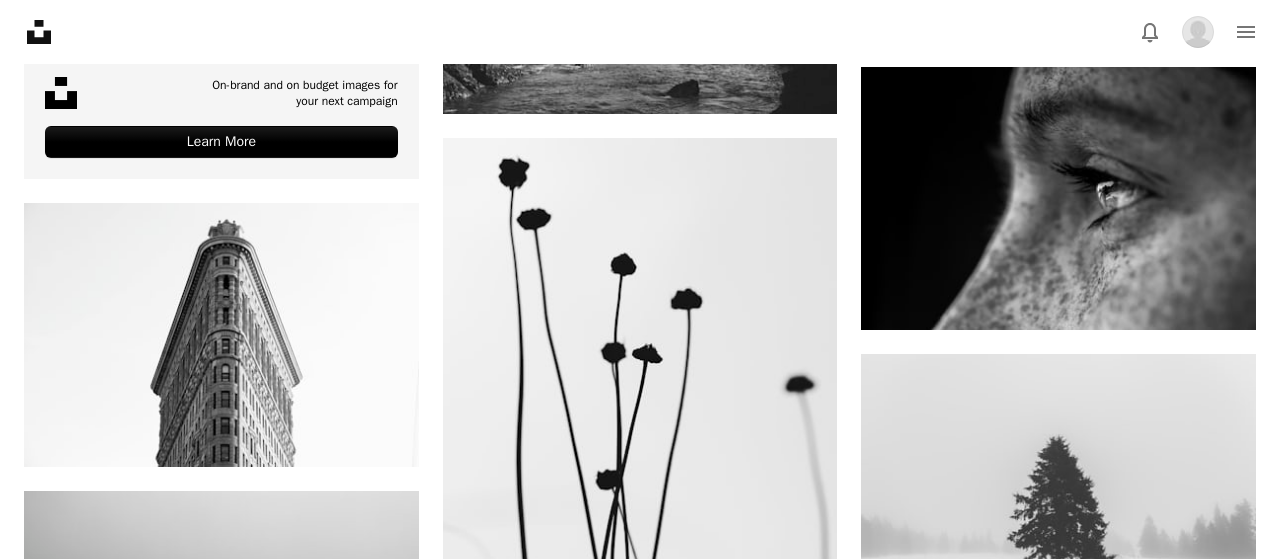 drag, startPoint x: 659, startPoint y: 391, endPoint x: 591, endPoint y: 407, distance: 69.856995 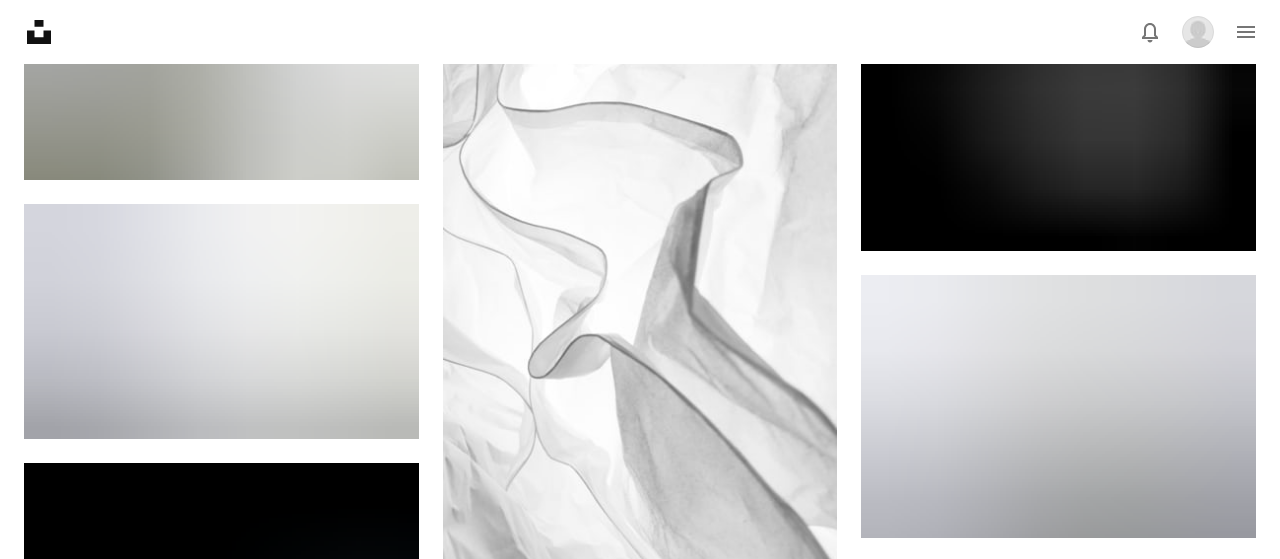 scroll, scrollTop: 6376, scrollLeft: 0, axis: vertical 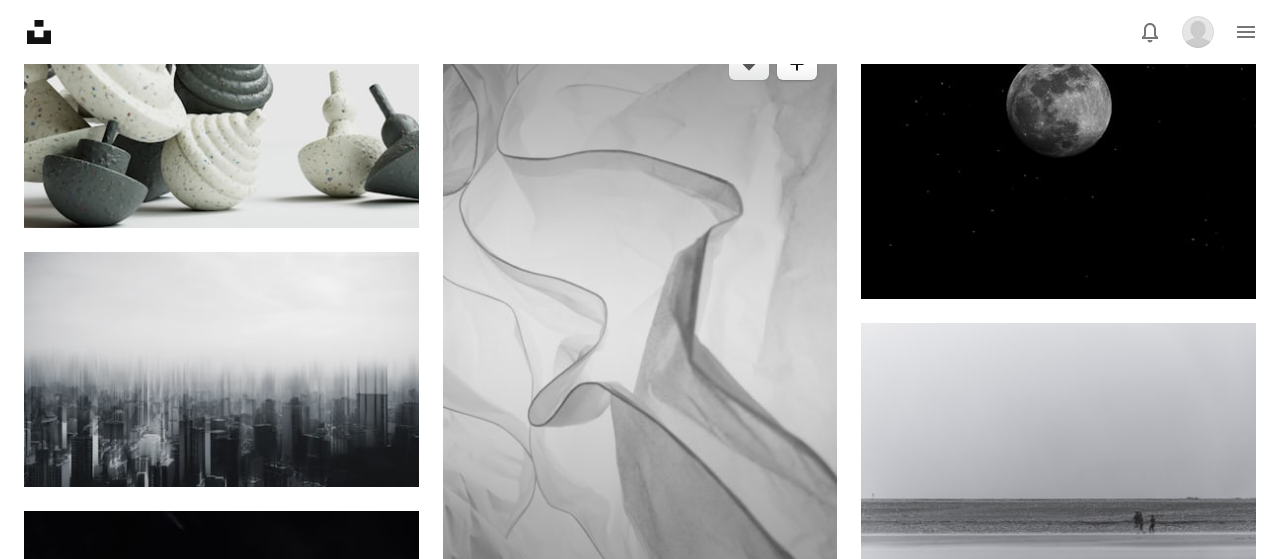 click on "A plus sign" at bounding box center [797, 64] 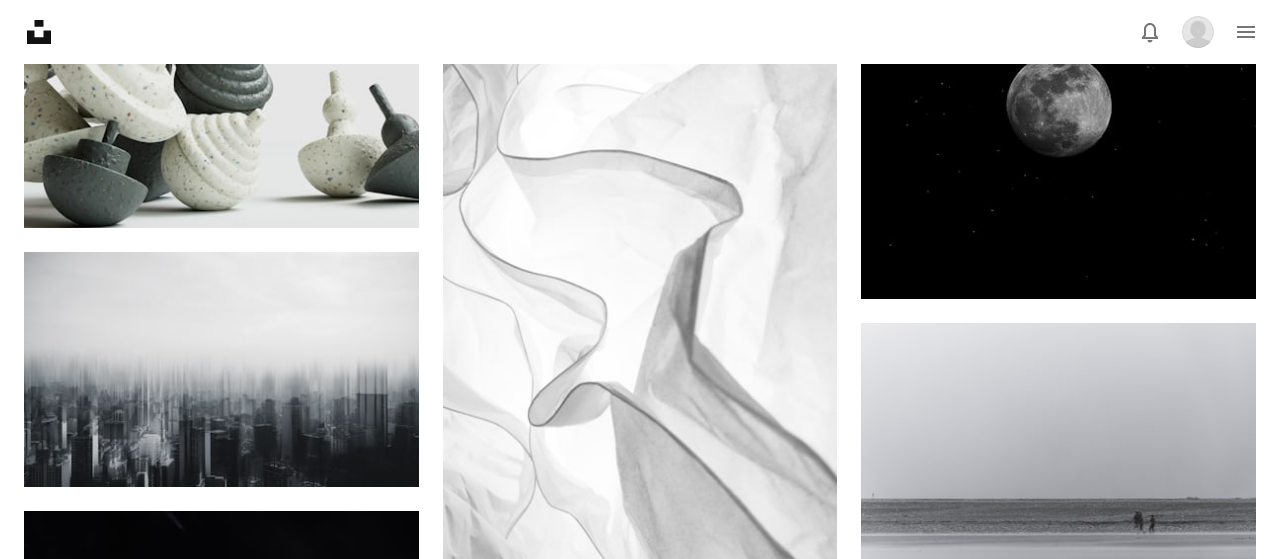 click on "A checkmark A plus sign 76 photos A lock minimal" at bounding box center (806, 4420) 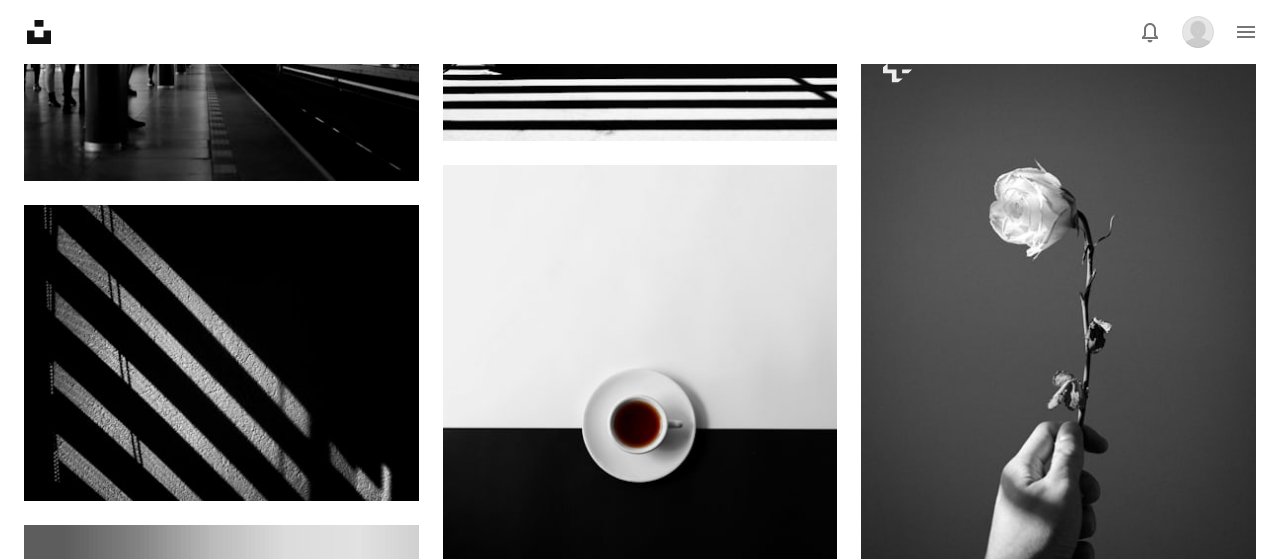 scroll, scrollTop: 10744, scrollLeft: 0, axis: vertical 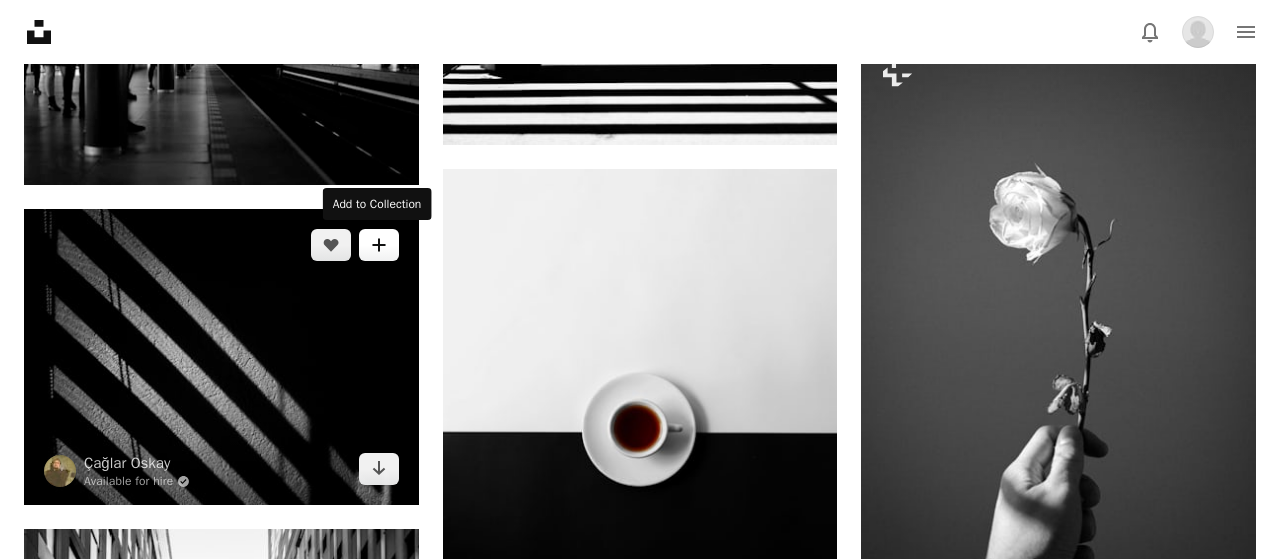 click on "A plus sign" 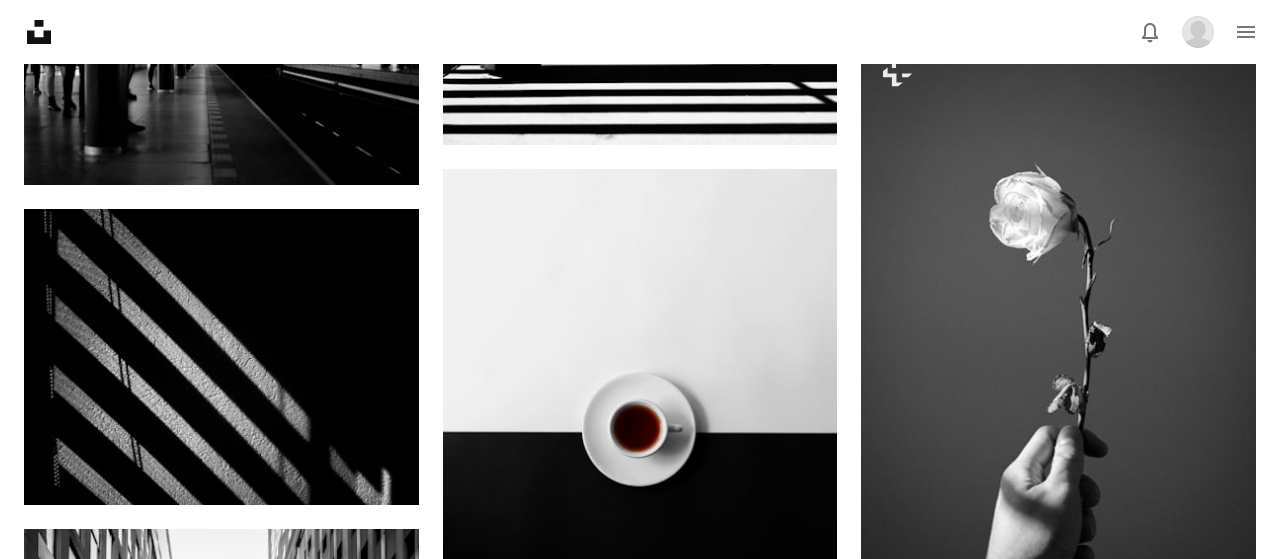 click on "A lock" 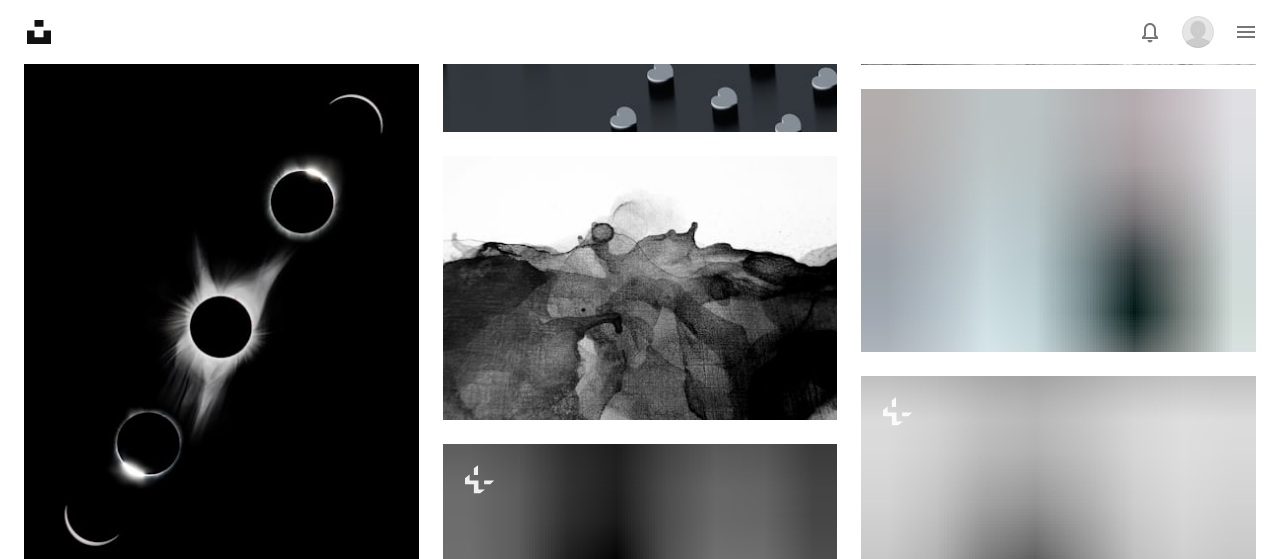scroll, scrollTop: 12200, scrollLeft: 0, axis: vertical 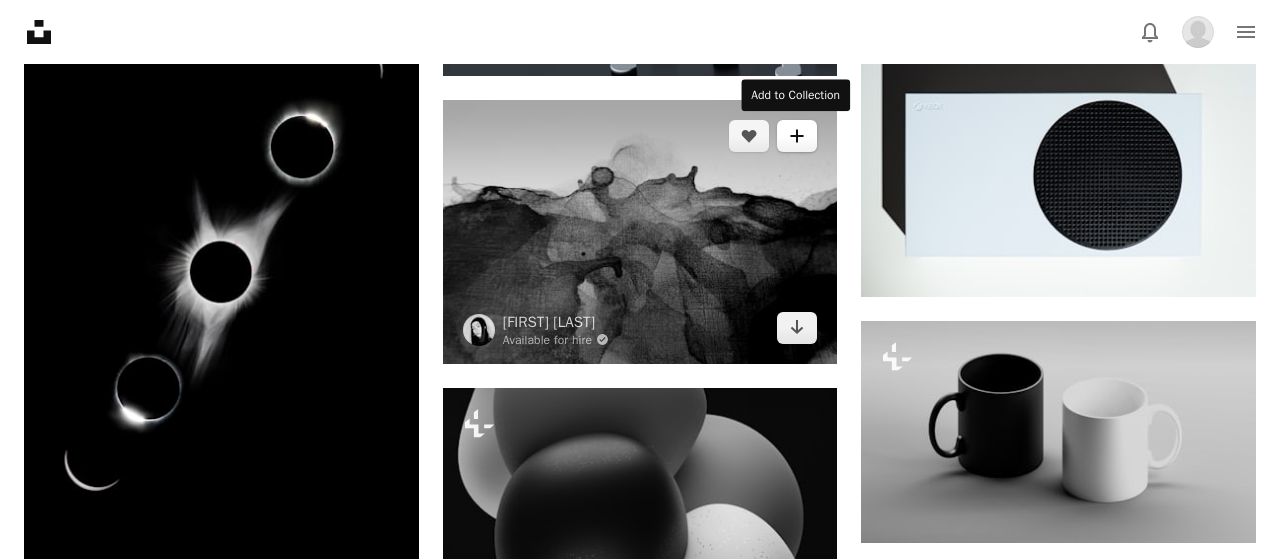 click on "A plus sign" at bounding box center [797, 136] 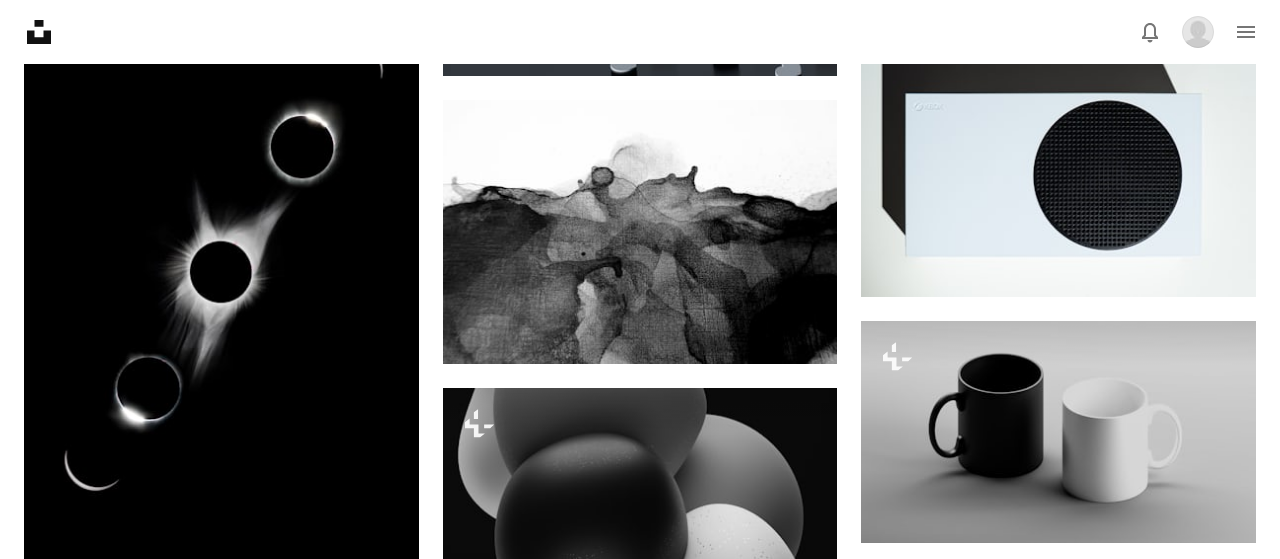 drag, startPoint x: 709, startPoint y: 287, endPoint x: 396, endPoint y: 305, distance: 313.51715 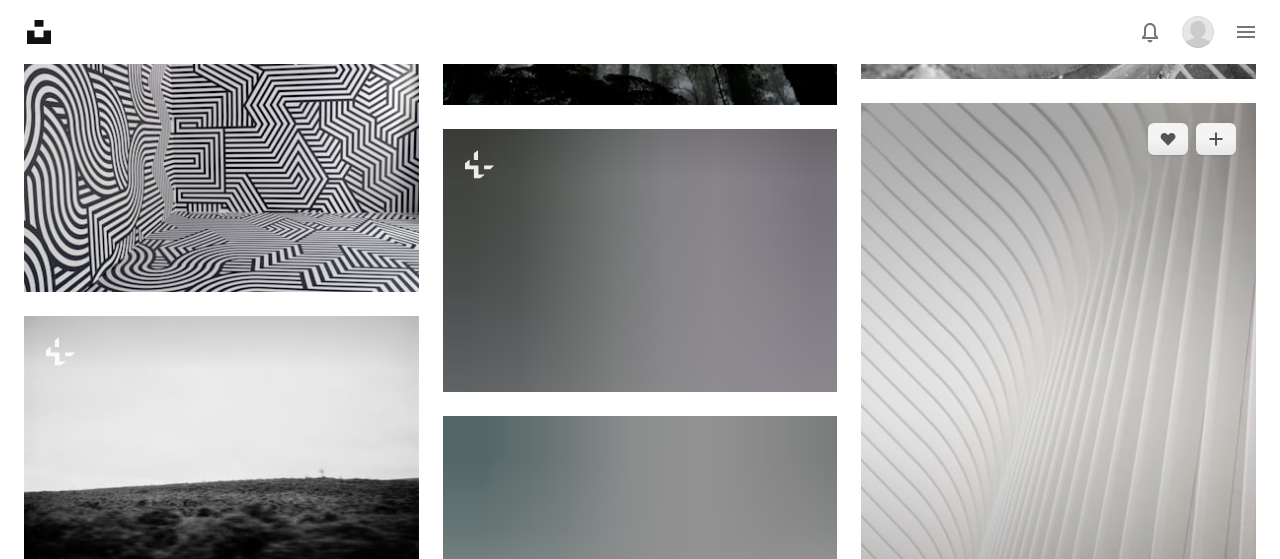 scroll, scrollTop: 13240, scrollLeft: 0, axis: vertical 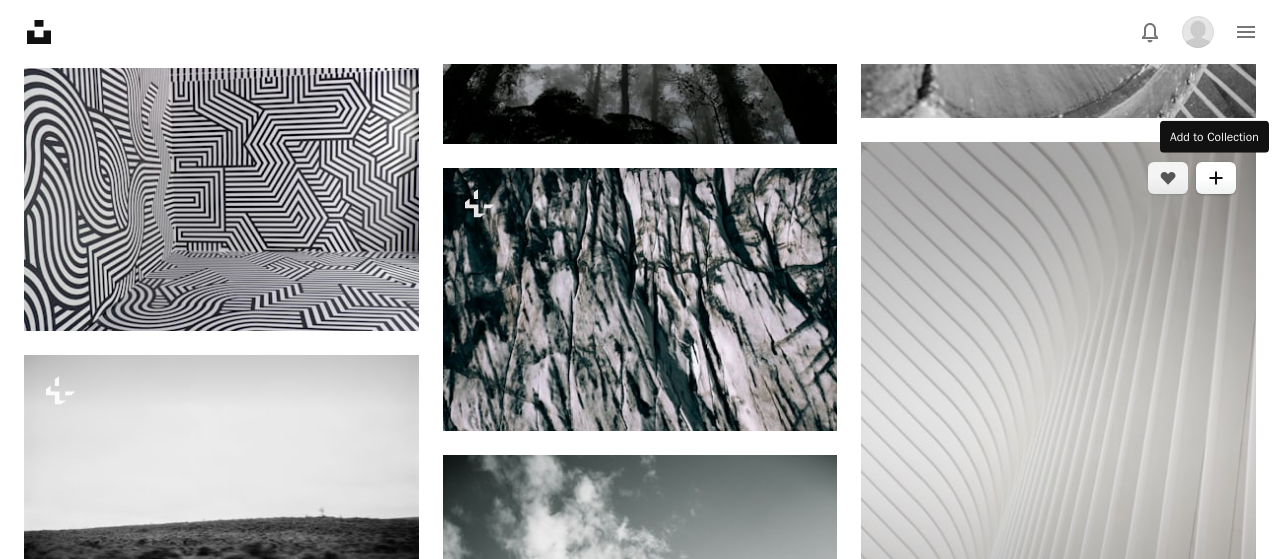 click on "A plus sign" at bounding box center (1216, 178) 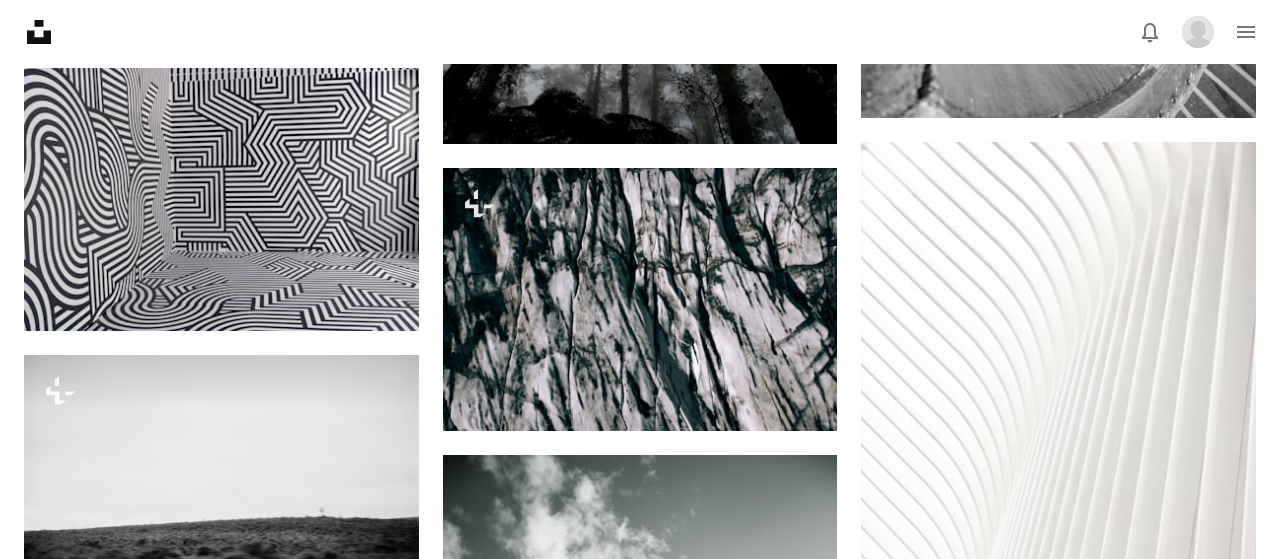 drag, startPoint x: 795, startPoint y: 296, endPoint x: 500, endPoint y: 297, distance: 295.0017 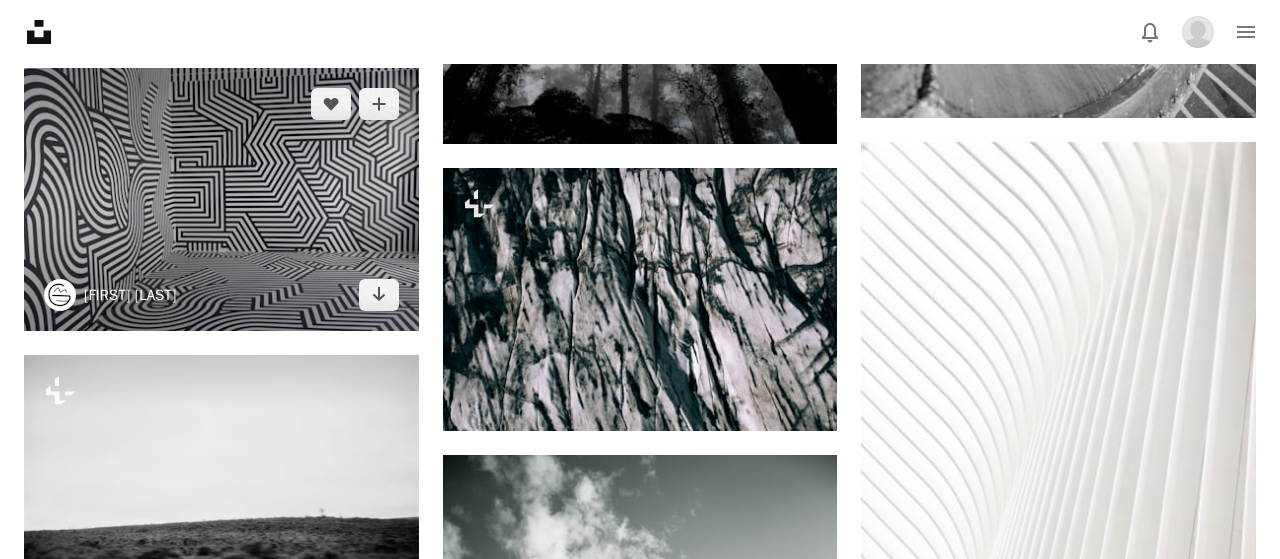 drag, startPoint x: 117, startPoint y: 297, endPoint x: 106, endPoint y: 299, distance: 11.18034 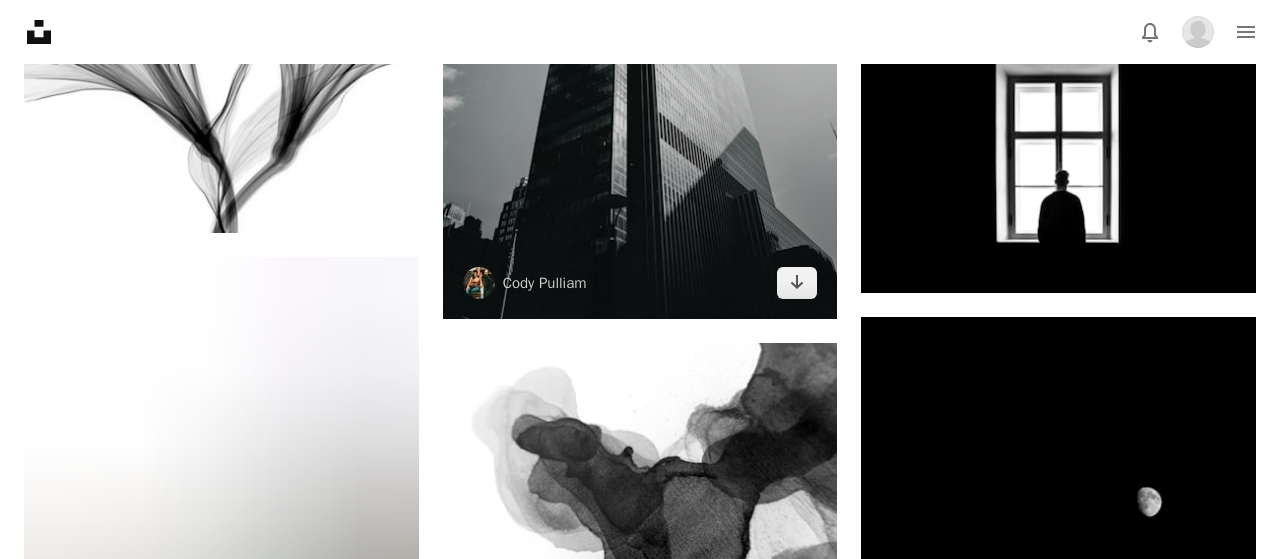 scroll, scrollTop: 13552, scrollLeft: 0, axis: vertical 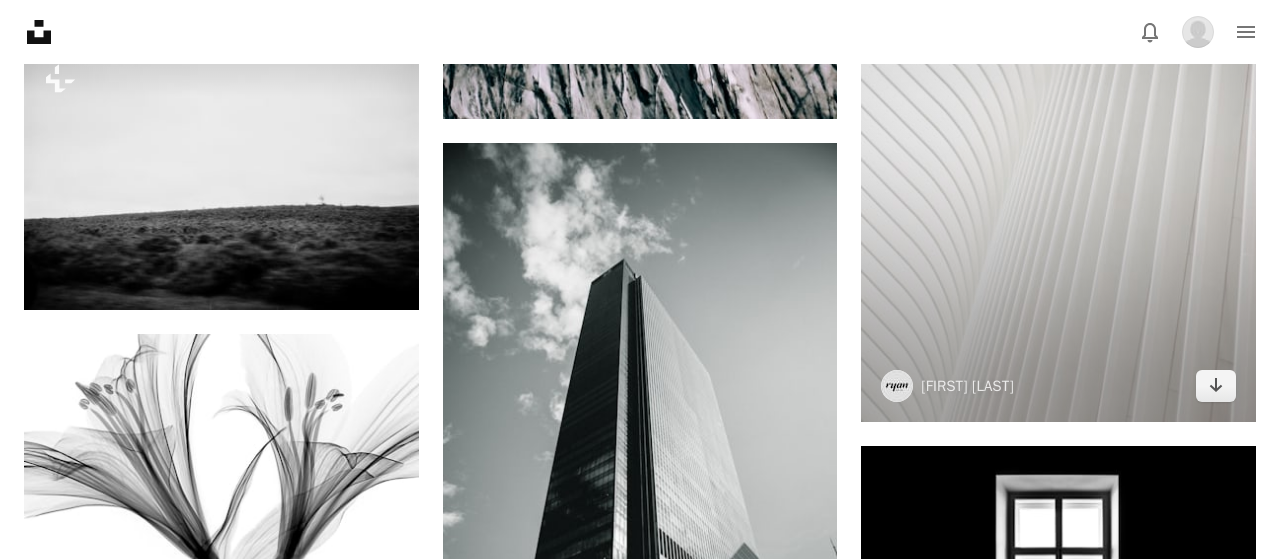 click at bounding box center [1058, 126] 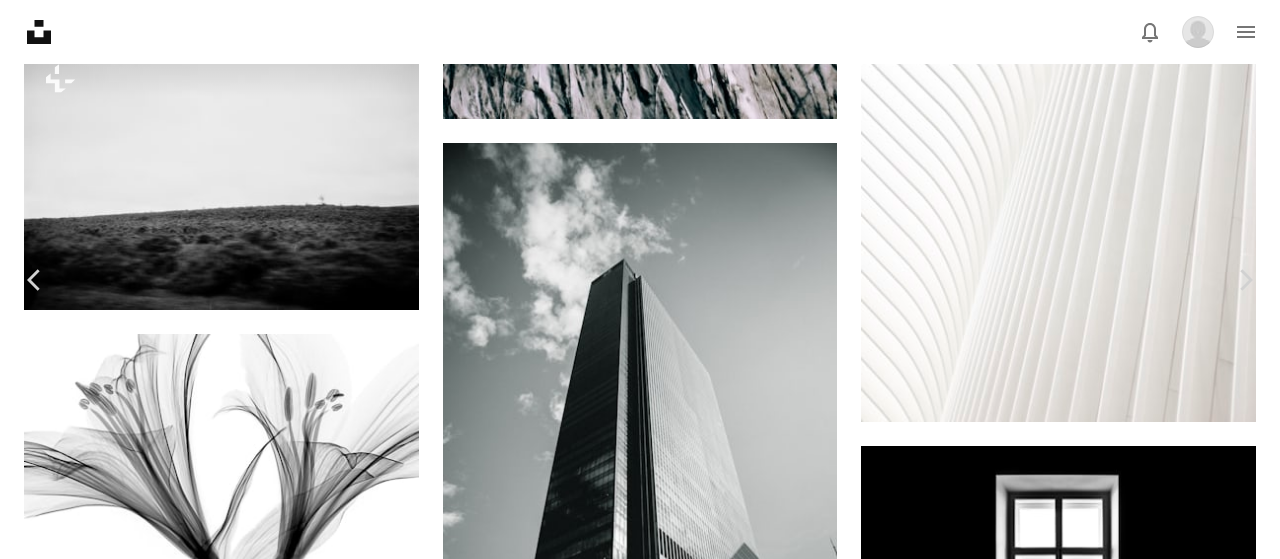 scroll, scrollTop: 2520, scrollLeft: 0, axis: vertical 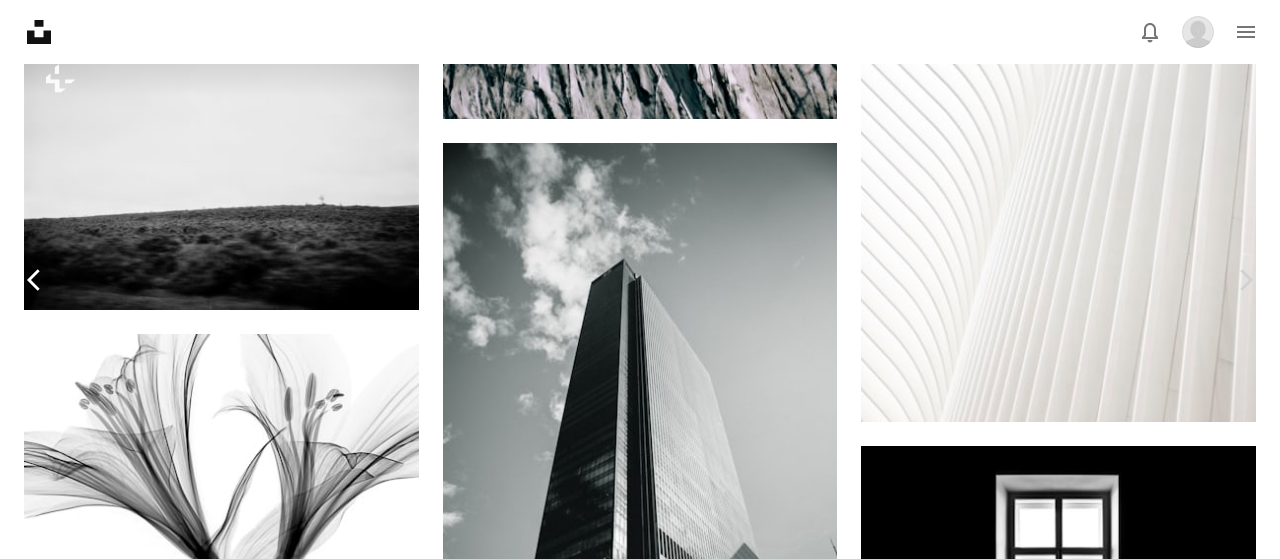 click on "Chevron left" at bounding box center [35, 280] 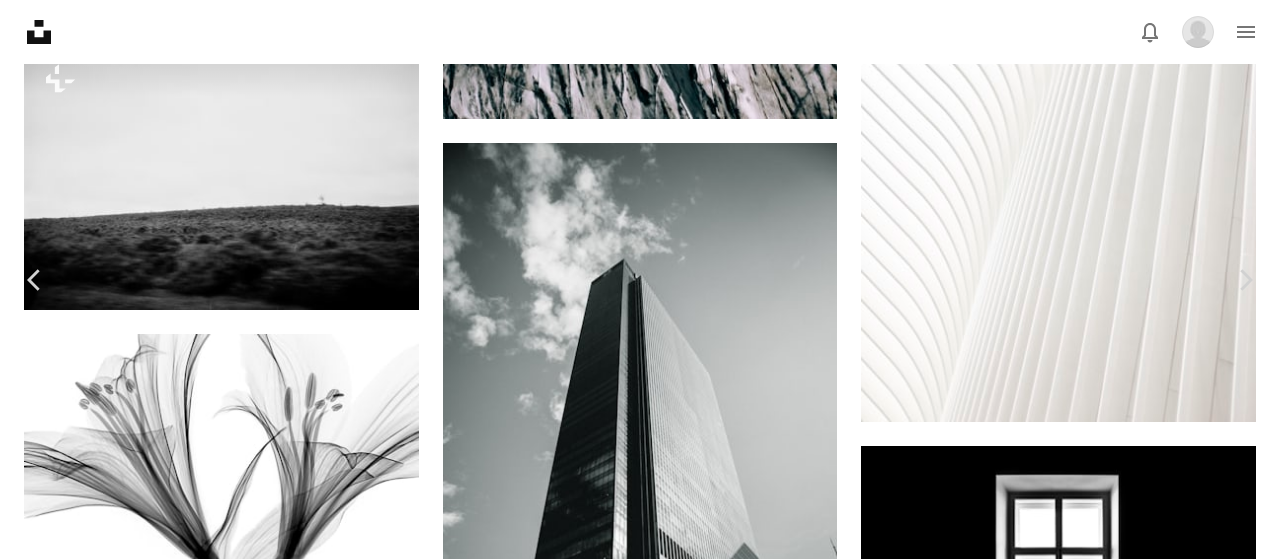 scroll, scrollTop: 0, scrollLeft: 0, axis: both 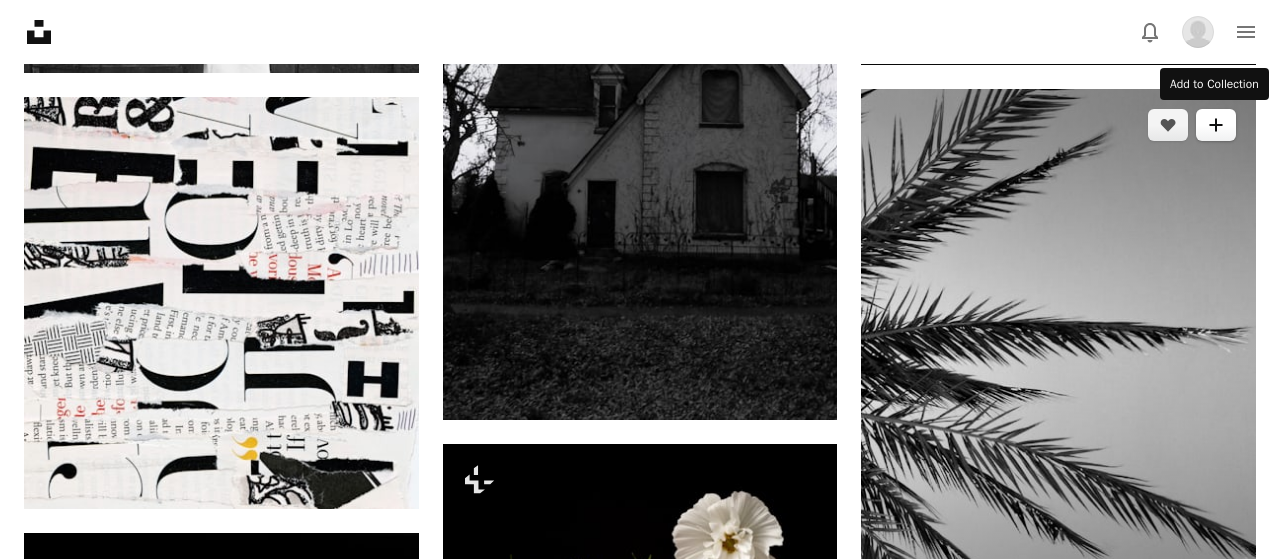 click on "A plus sign" 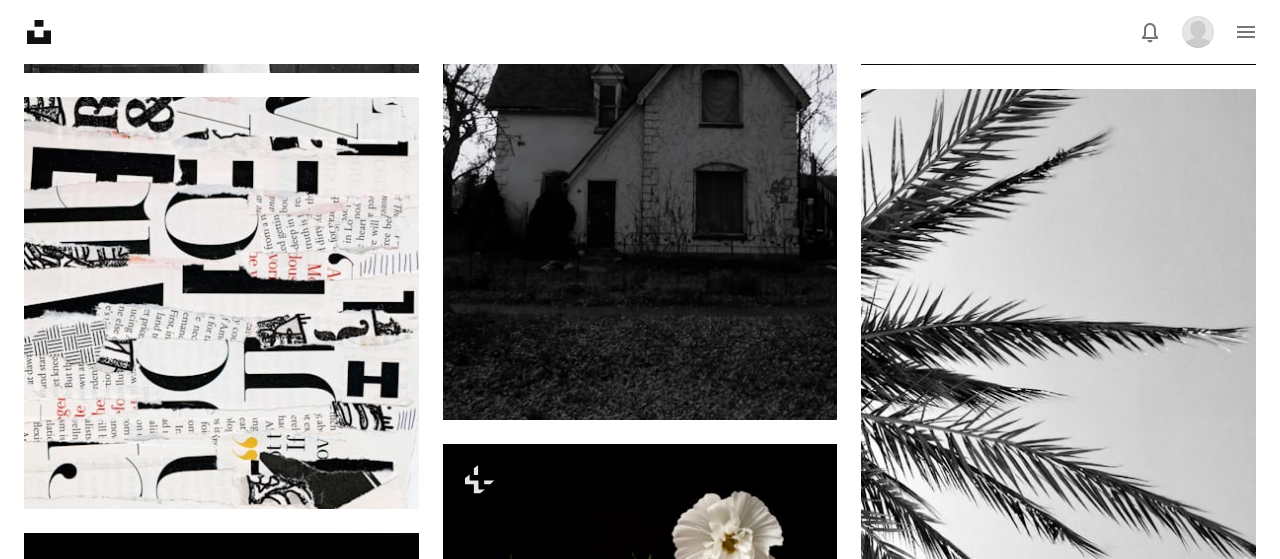 click on "80 photos" at bounding box center [806, 3831] 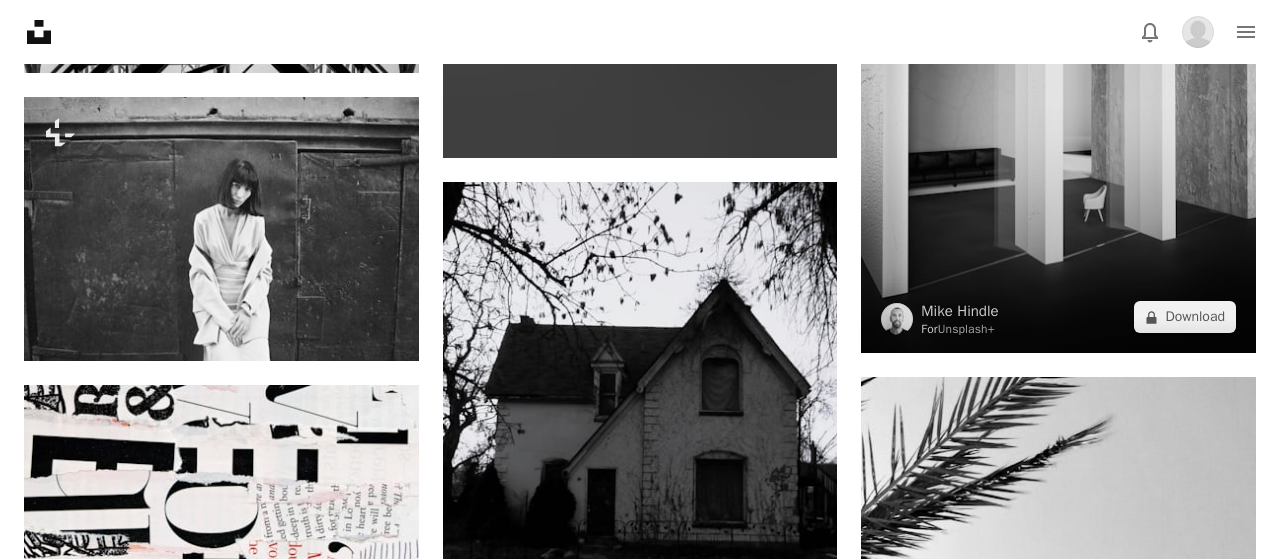 scroll, scrollTop: 15112, scrollLeft: 0, axis: vertical 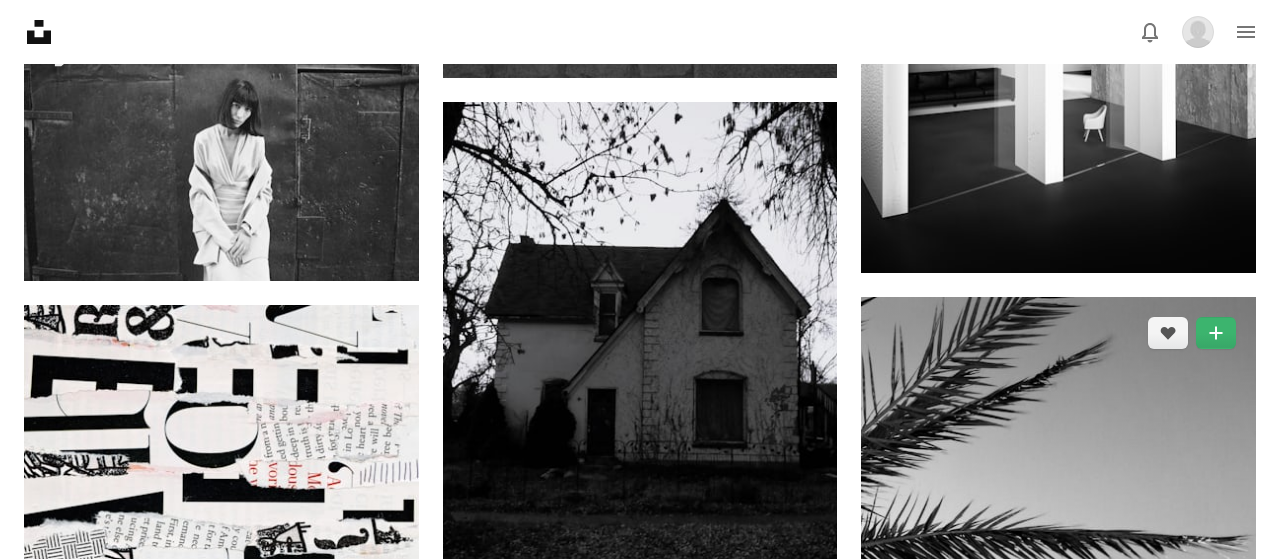 click at bounding box center [1058, 560] 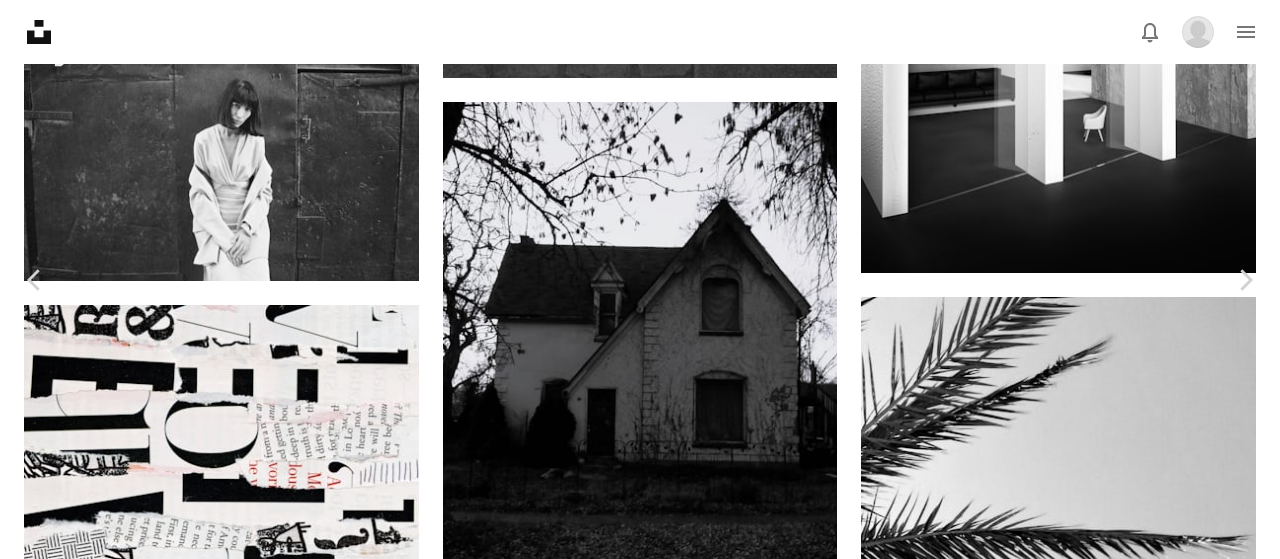 scroll, scrollTop: 1800, scrollLeft: 0, axis: vertical 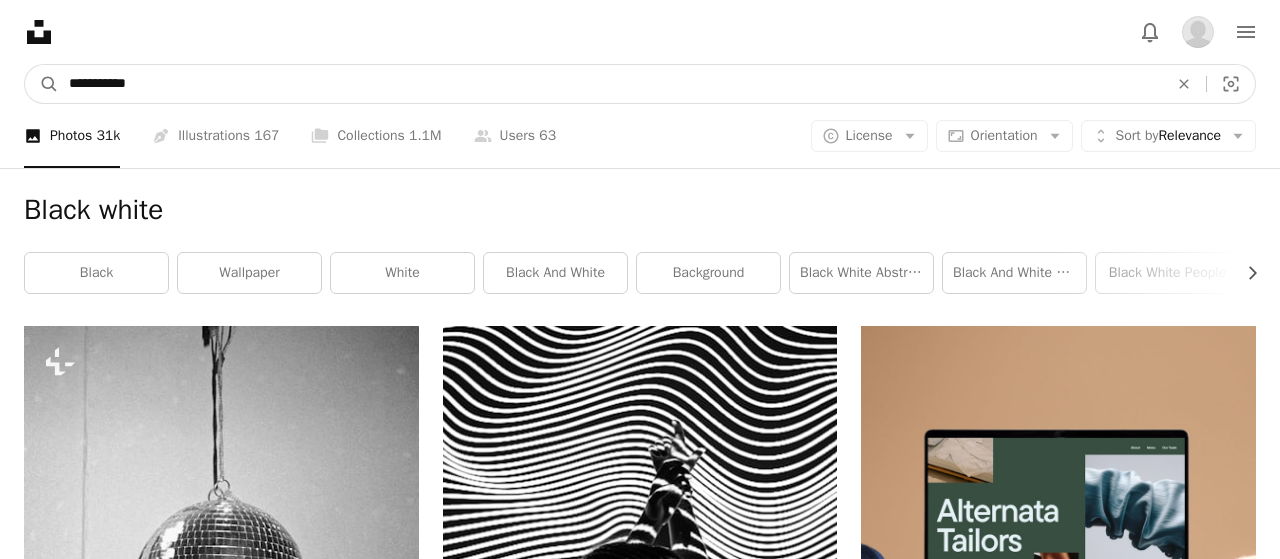 click on "**********" at bounding box center (610, 84) 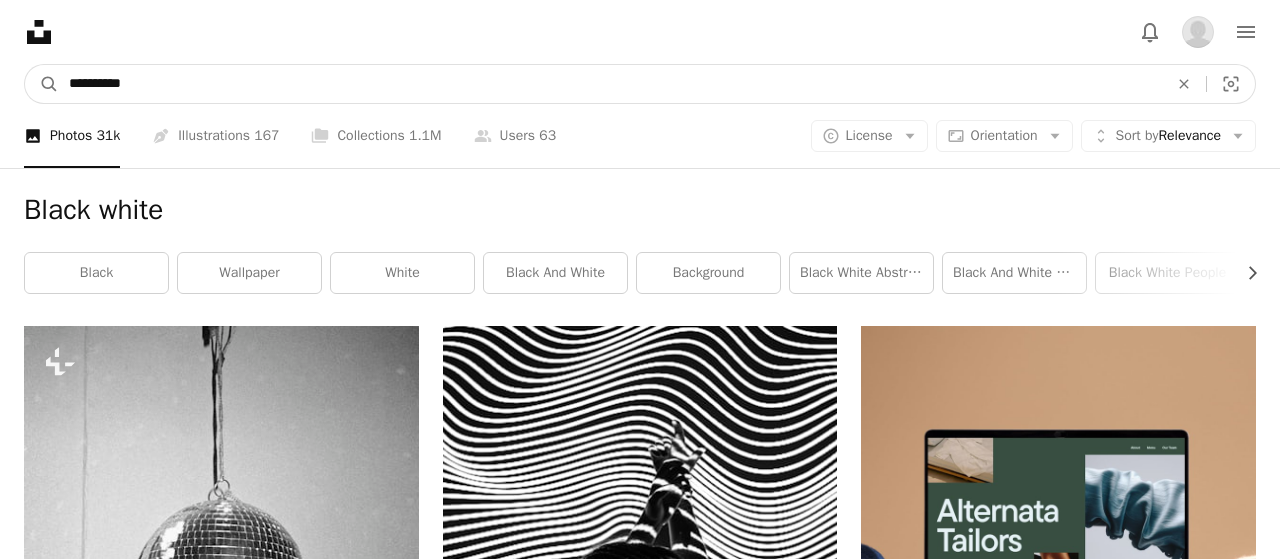 type on "**********" 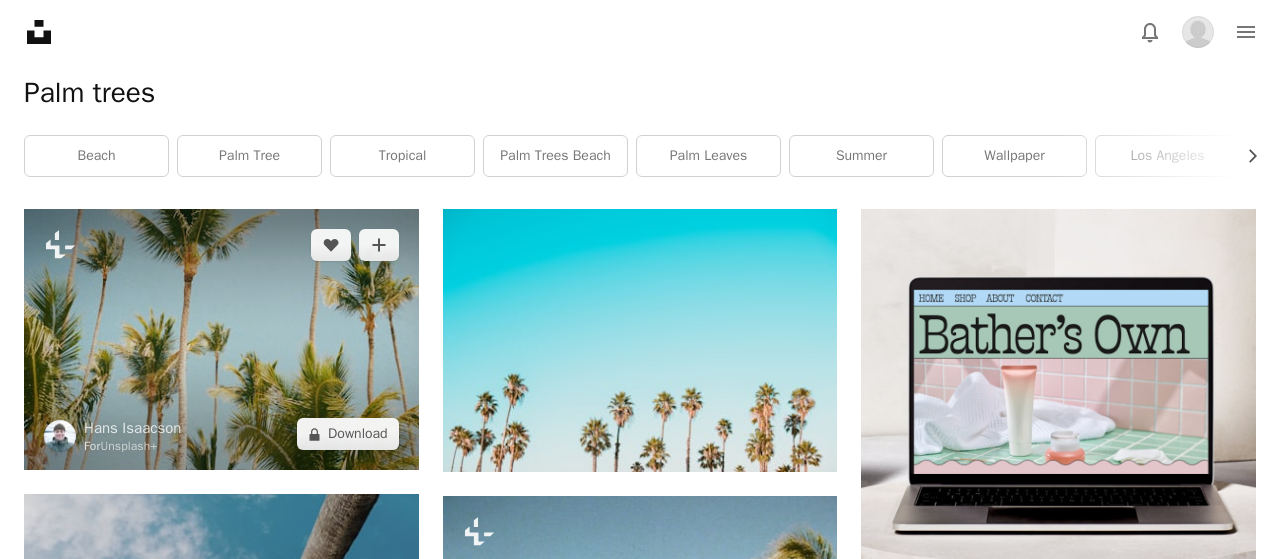 scroll, scrollTop: 104, scrollLeft: 0, axis: vertical 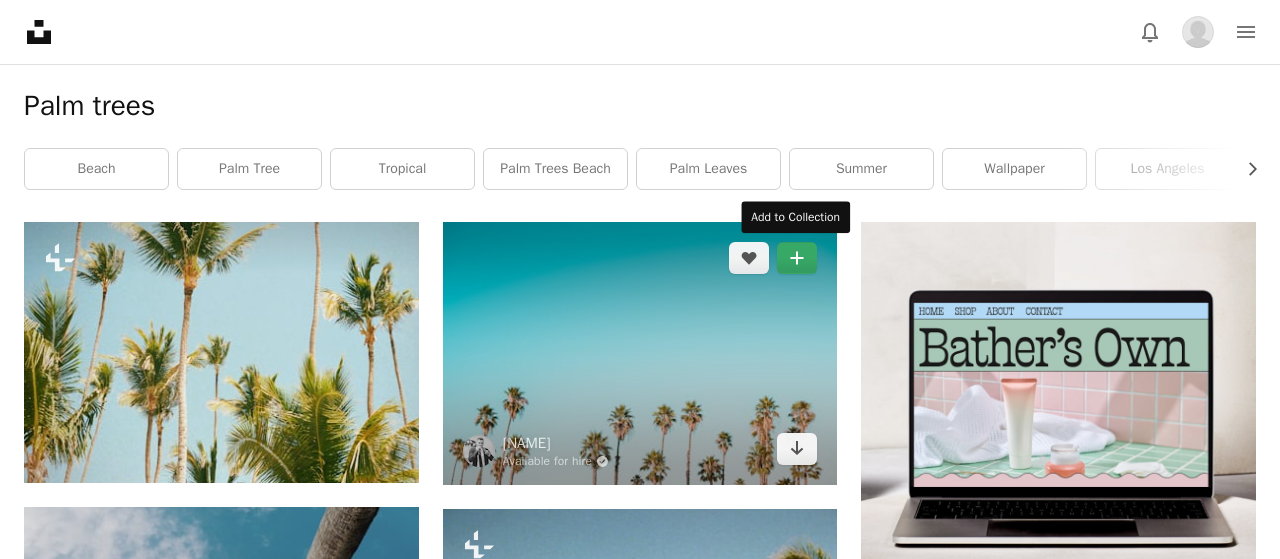 click on "A plus sign" at bounding box center [797, 258] 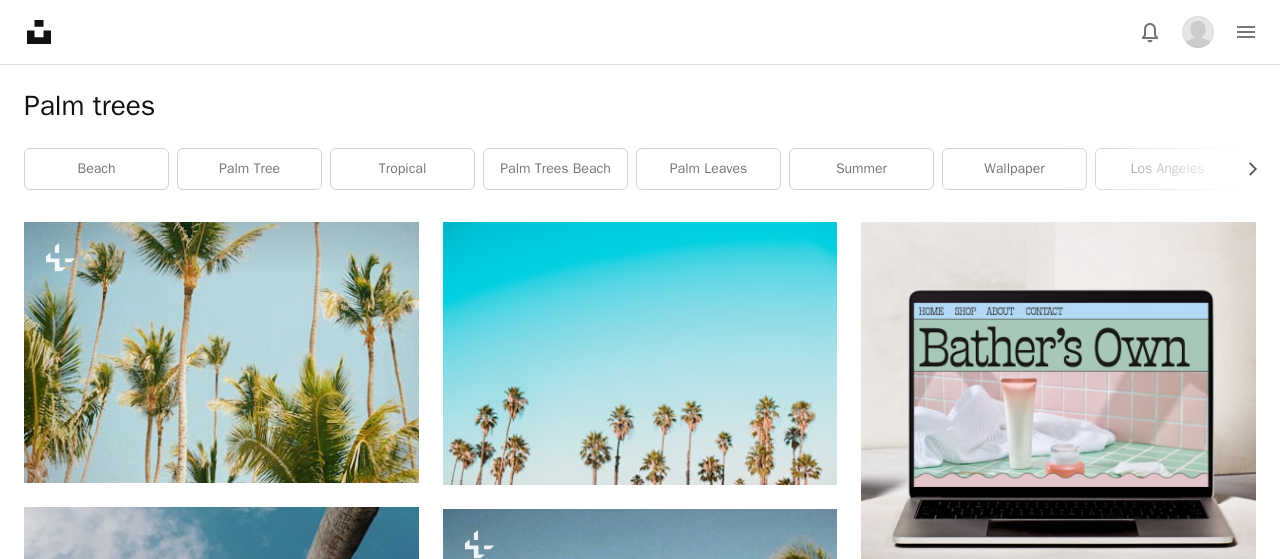 click on "A lock minimal" at bounding box center (795, 5570) 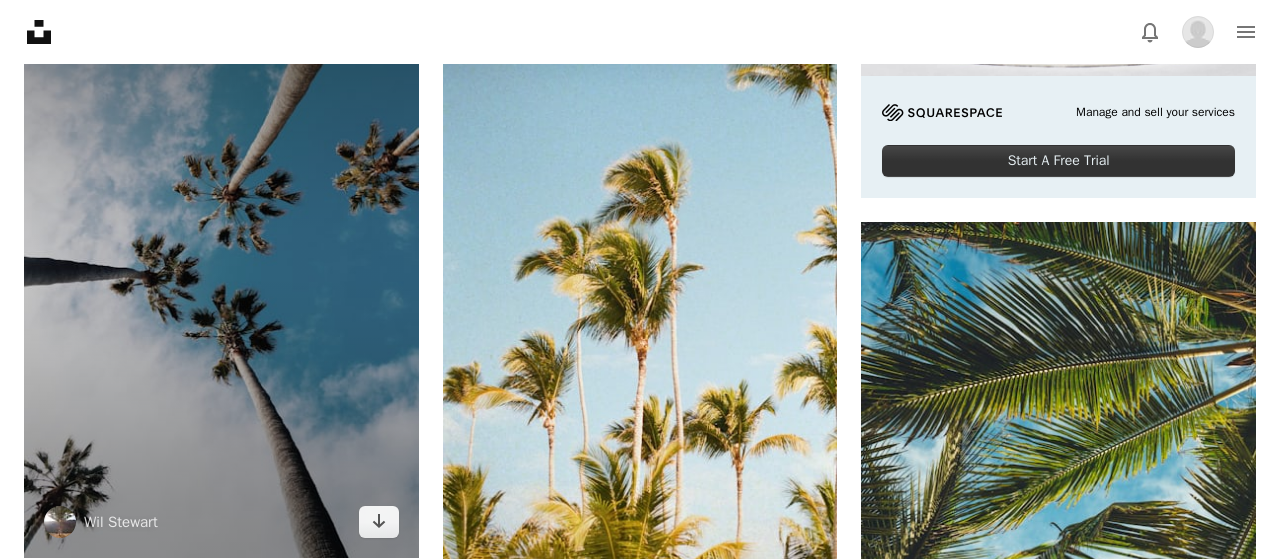 scroll, scrollTop: 520, scrollLeft: 0, axis: vertical 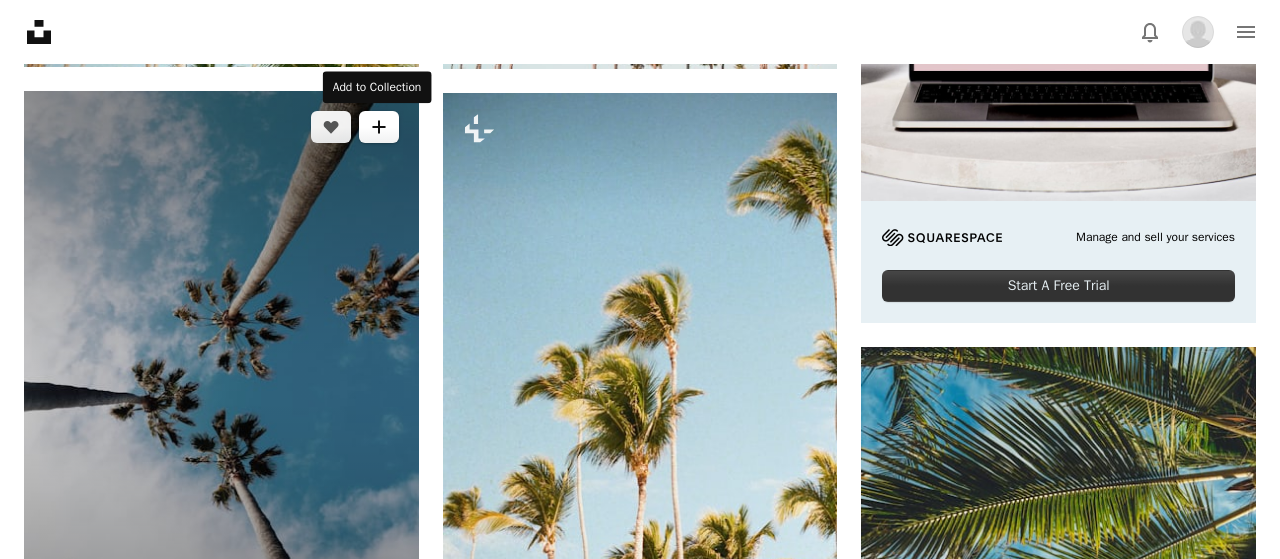 click on "A plus sign" 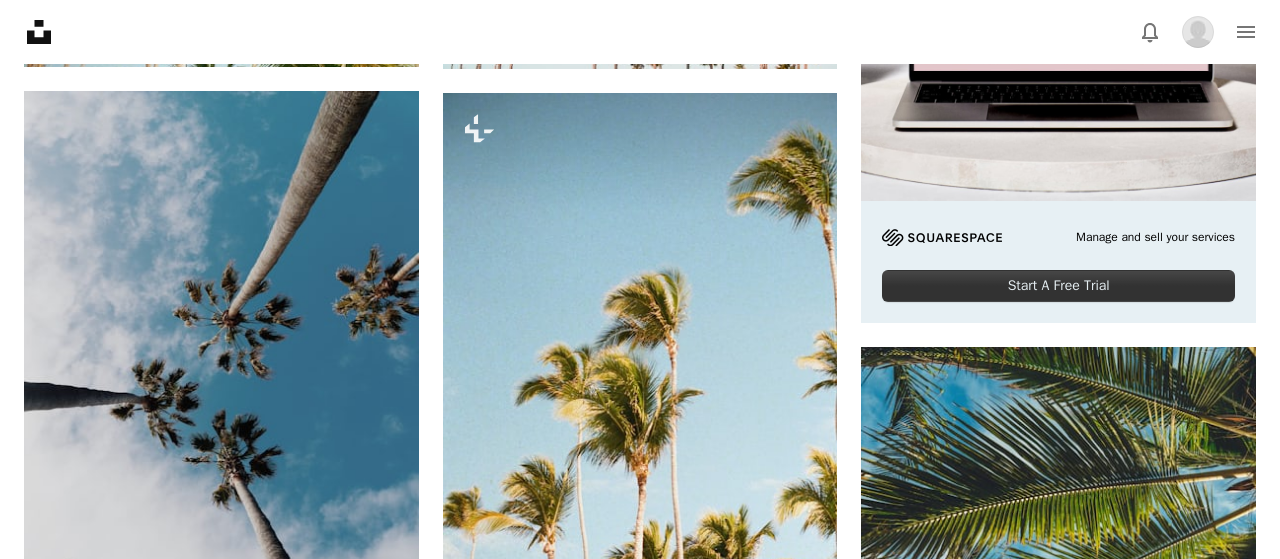 click on "minimal" at bounding box center (637, 4970) 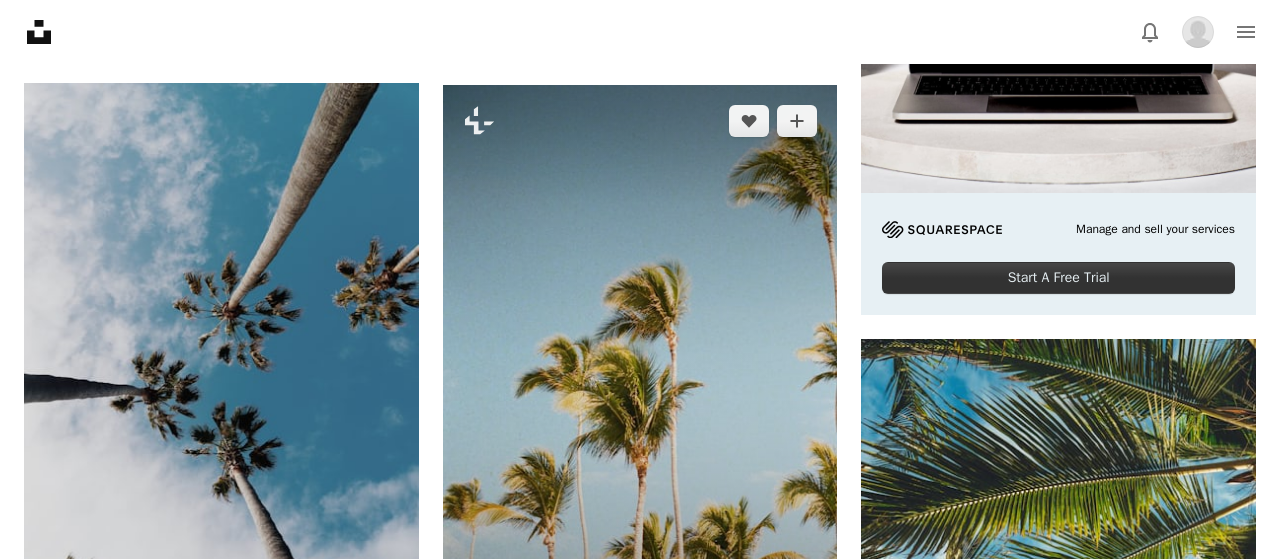 scroll, scrollTop: 520, scrollLeft: 0, axis: vertical 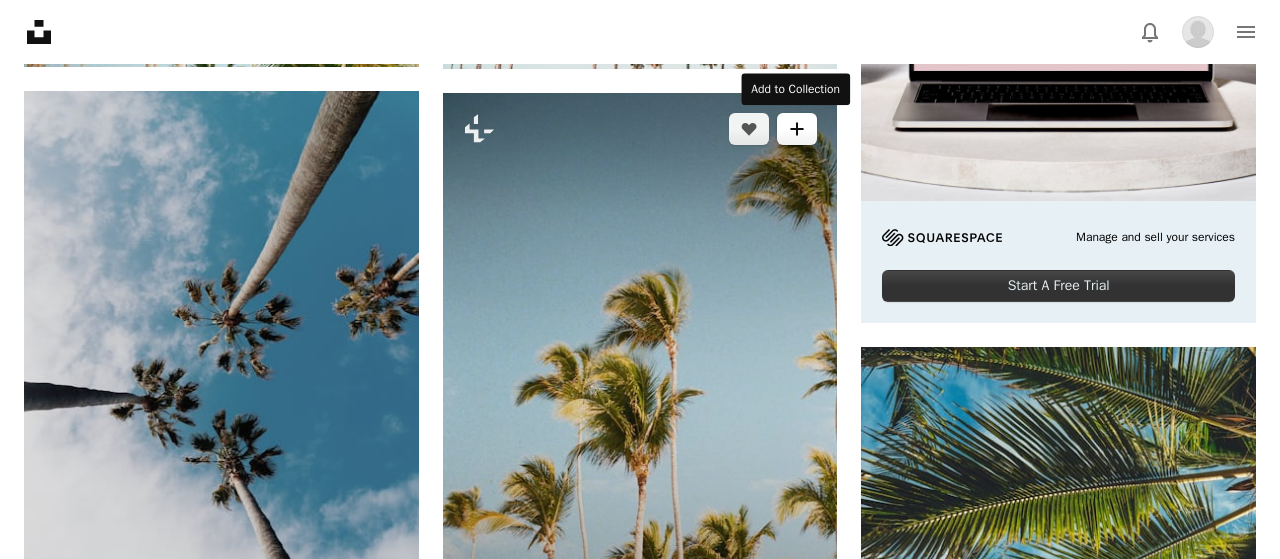 click on "A plus sign" 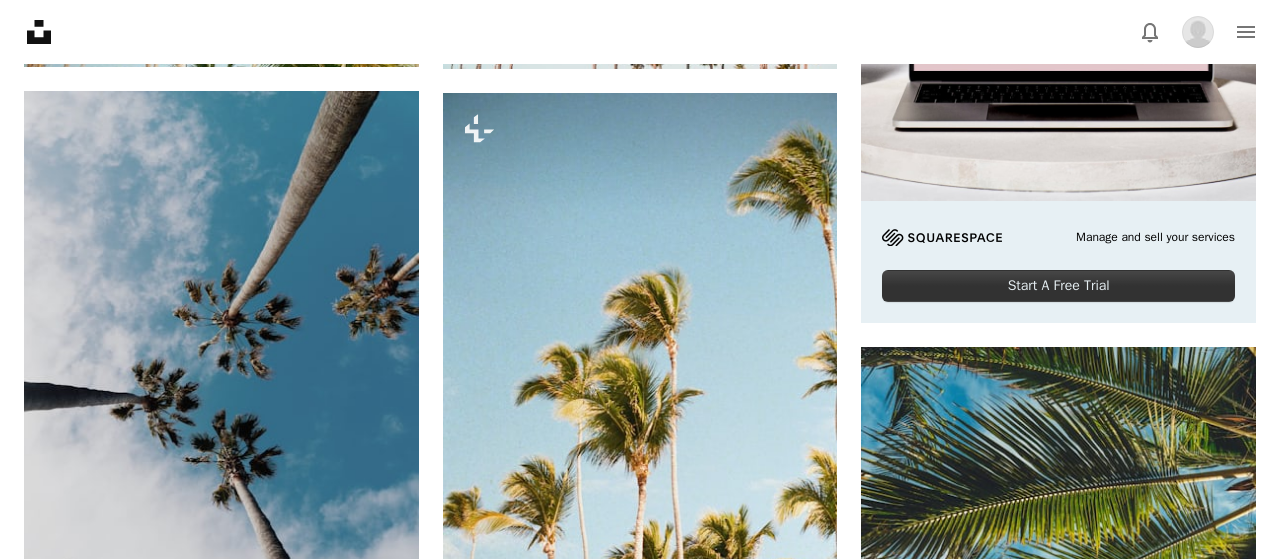 scroll, scrollTop: 1920, scrollLeft: 0, axis: vertical 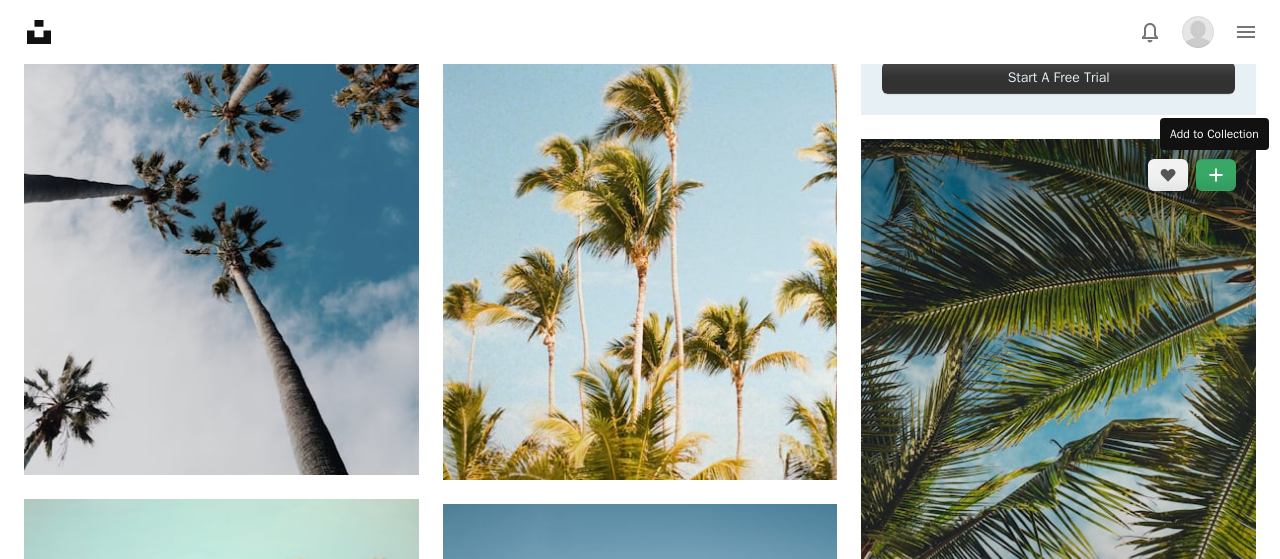 click on "A plus sign" at bounding box center (1216, 175) 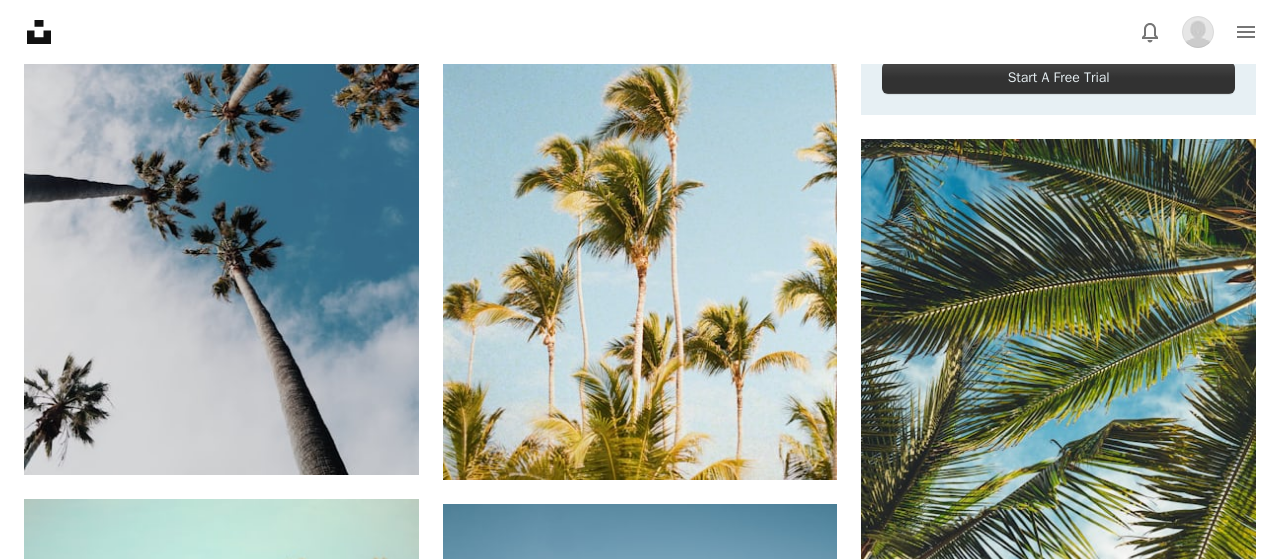 click on "minimal" at bounding box center (637, 4946) 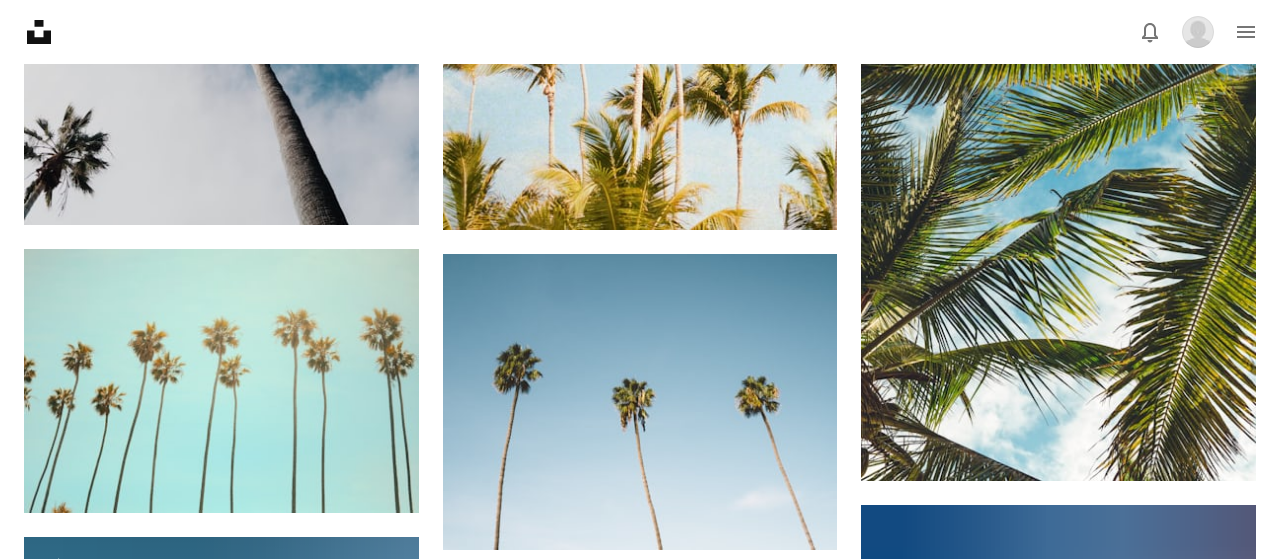 scroll, scrollTop: 1040, scrollLeft: 0, axis: vertical 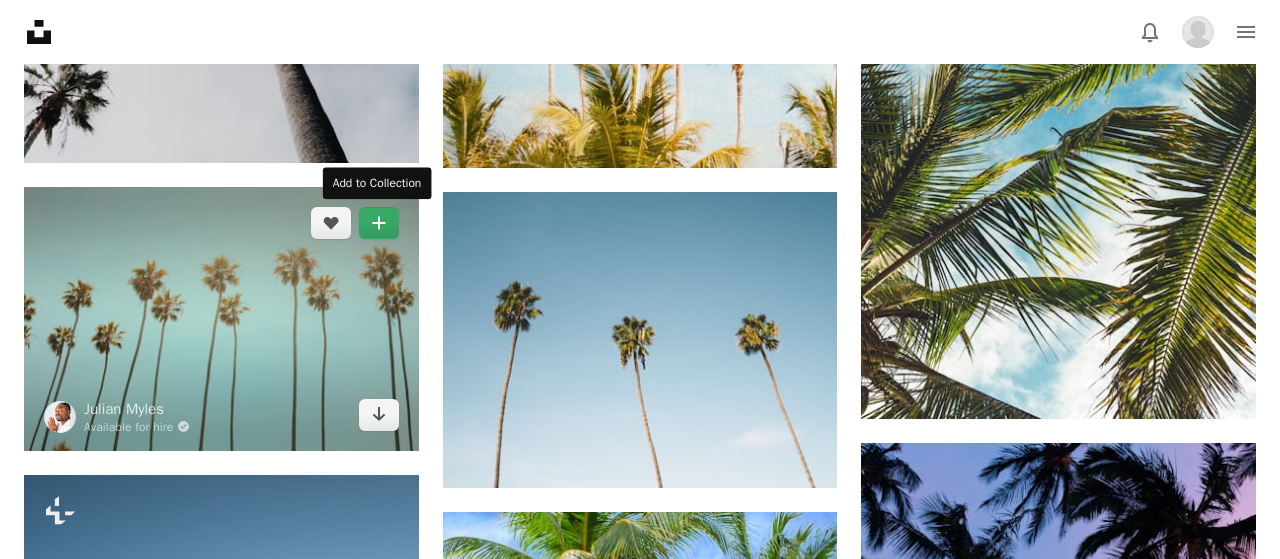 click on "A plus sign" 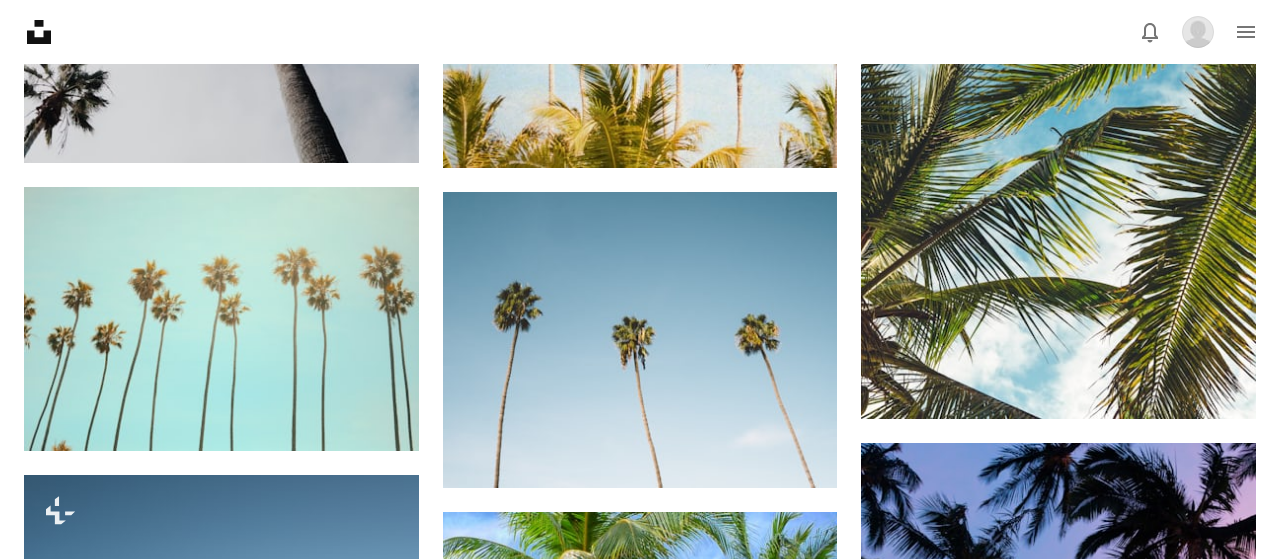click on "An X shape Add to Collection Create a new collection A checkmark A minus sign 21 photos A lock retro A checkmark A minus sign 42 photos A lock leaves A checkmark A minus sign 55 photos A lock notion A checkmark A plus sign 90 photos A lock minimal A checkmark A plus sign 19 photos A lock chic A checkmark A plus sign 18 photos A lock Galaxy A checkmark A plus sign 10 photos A lock backgrounds/textures A checkmark A plus sign 19 photos A lock Abstract A checkmark A plus sign 113 photos A lock coach website A checkmark A plus sign 3 photos A lock collage A checkmark A plus sign 55 photos A lock women A checkmark A plus sign 4 photos A lock IG coaching A checkmark A plus sign 13 photos A lock teal A checkmark A plus sign 33 photos A lock Portraits A checkmark A plus sign 8 photos A lock writing A checkmark A plus sign 17 photos A lock Nature A checkmark A plus sign 24 photos A lock beach A checkmark A plus sign 91 photos A lock Therapist A checkmark A plus sign 28 photos A lock desk A checkmark A plus sign Stock" at bounding box center [640, 4425] 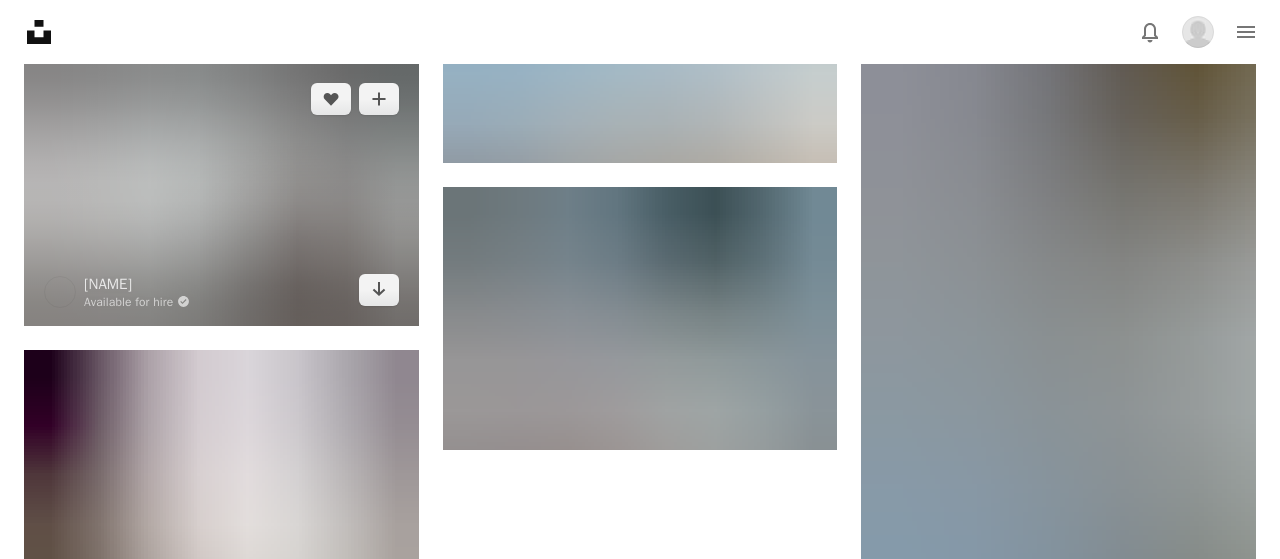 scroll, scrollTop: 2704, scrollLeft: 0, axis: vertical 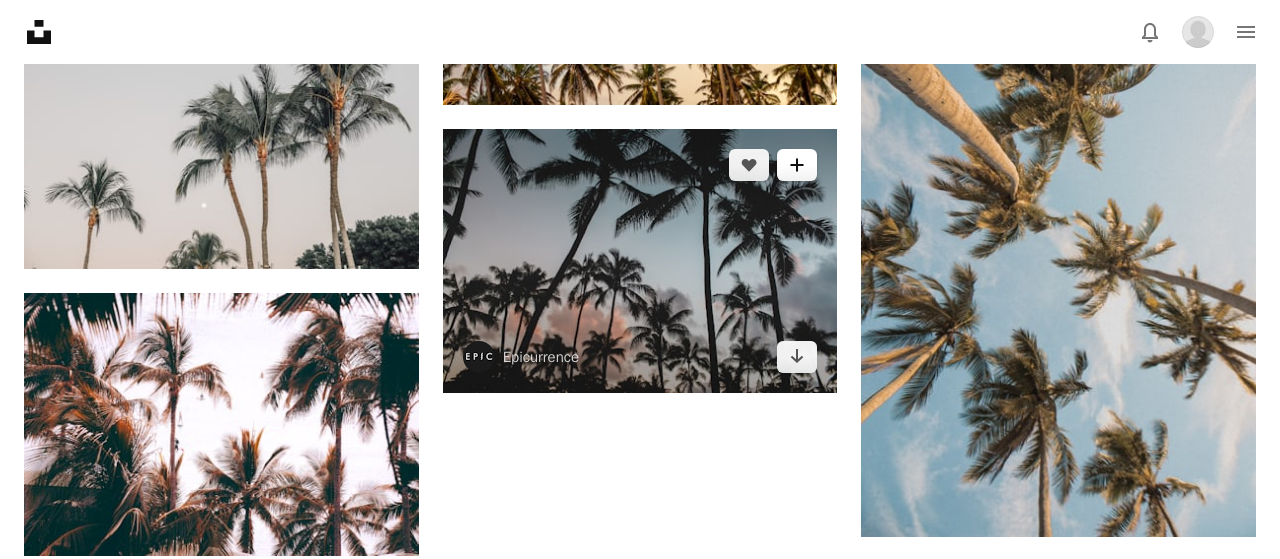 click on "A plus sign" at bounding box center [797, 165] 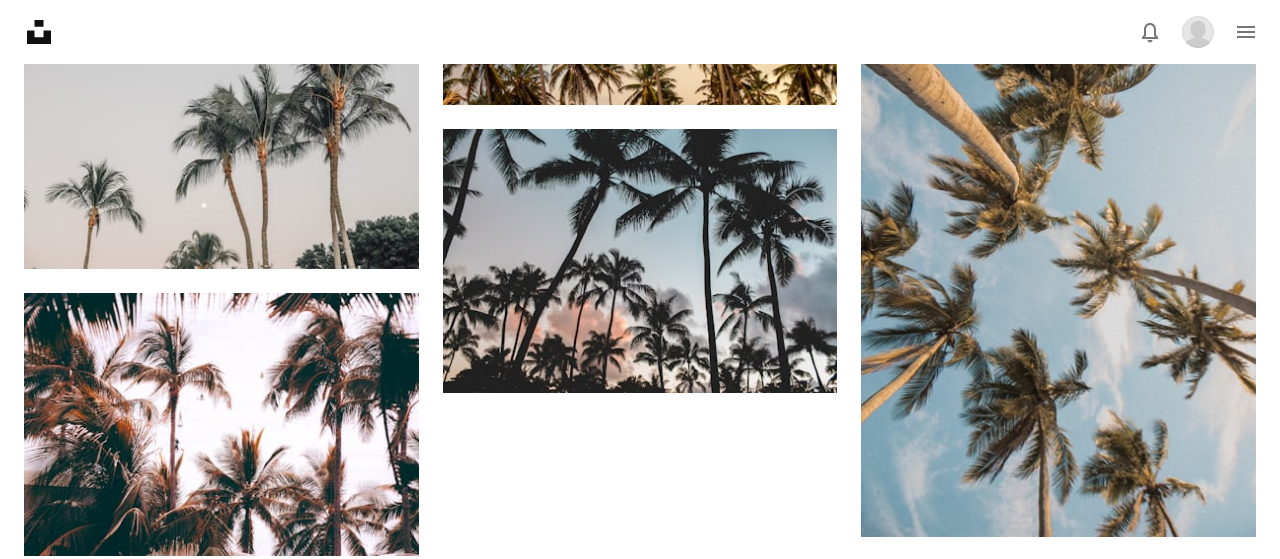 drag, startPoint x: 787, startPoint y: 293, endPoint x: 777, endPoint y: 319, distance: 27.856777 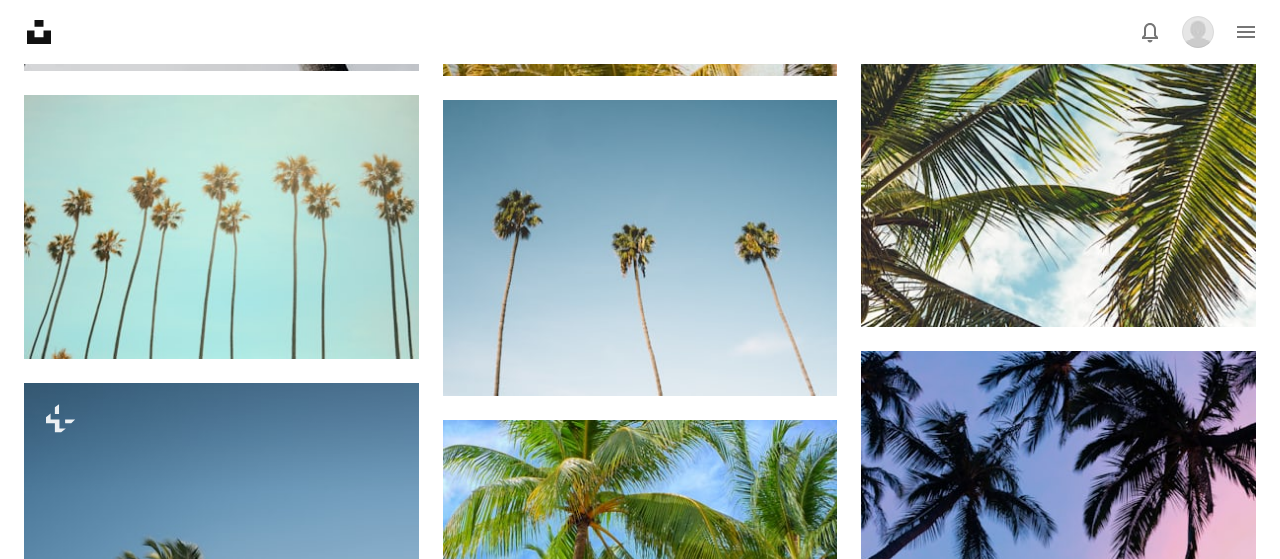 scroll, scrollTop: 832, scrollLeft: 0, axis: vertical 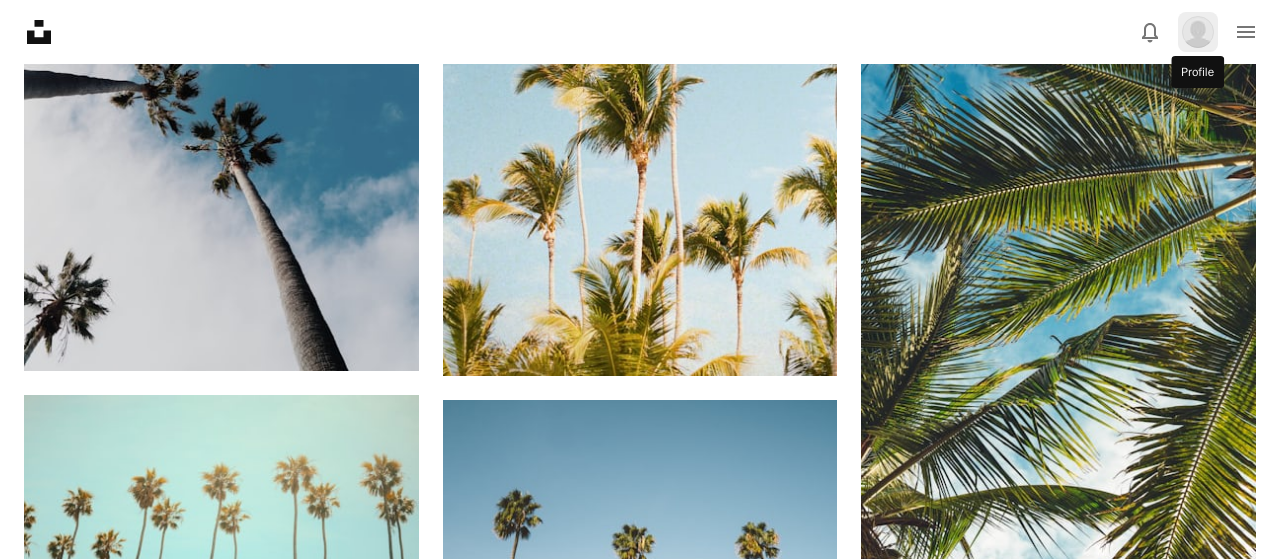 click at bounding box center [1198, 32] 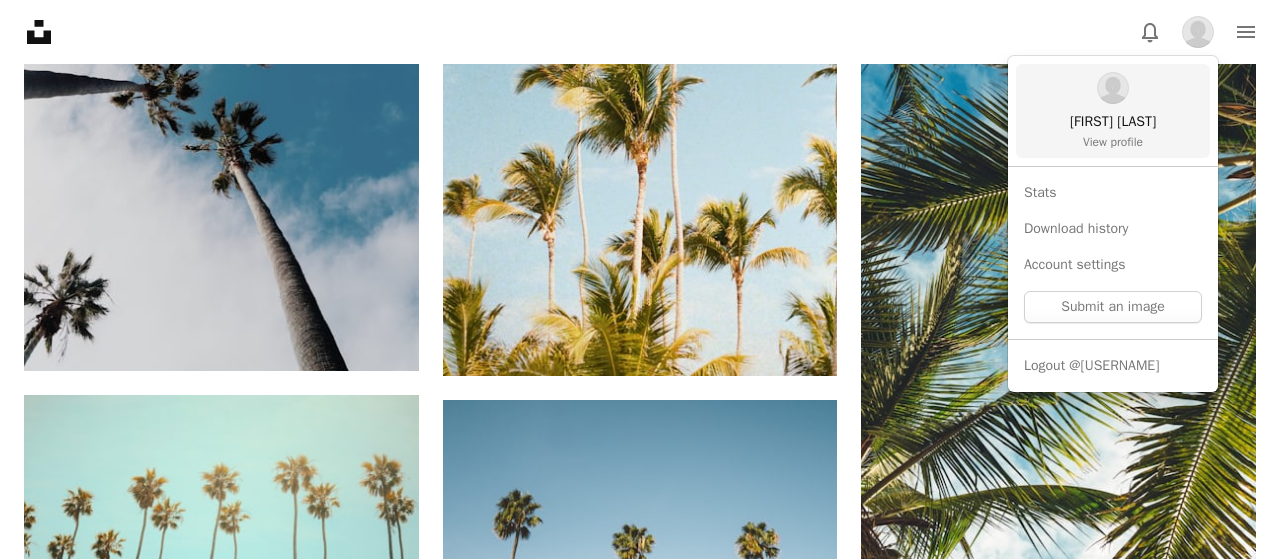 click on "[FIRST] [LAST]" at bounding box center (1113, 122) 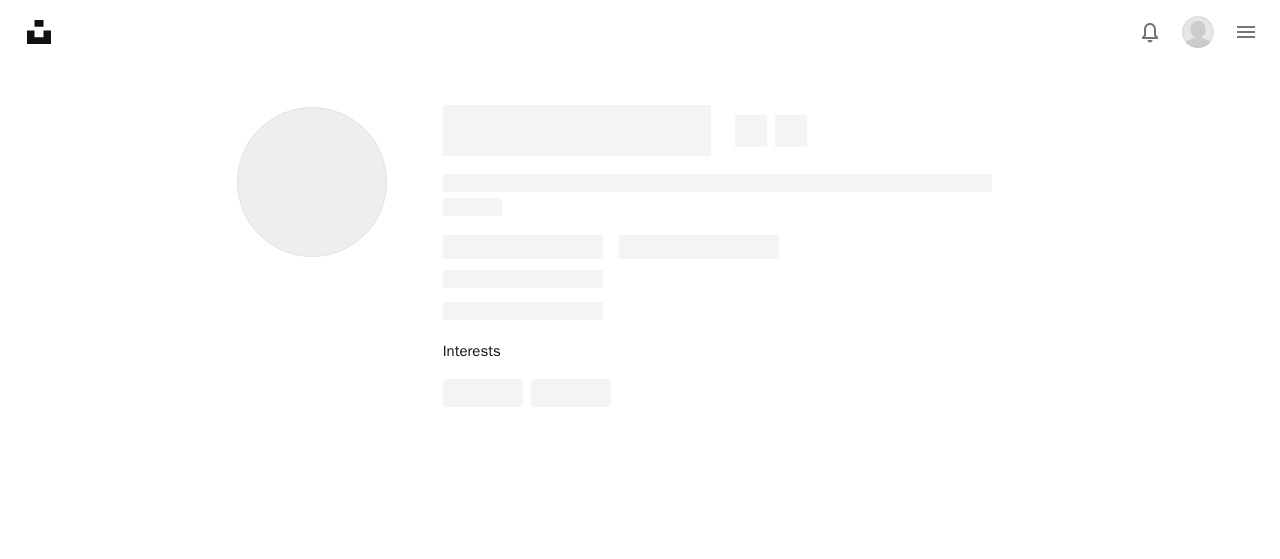 scroll, scrollTop: 0, scrollLeft: 0, axis: both 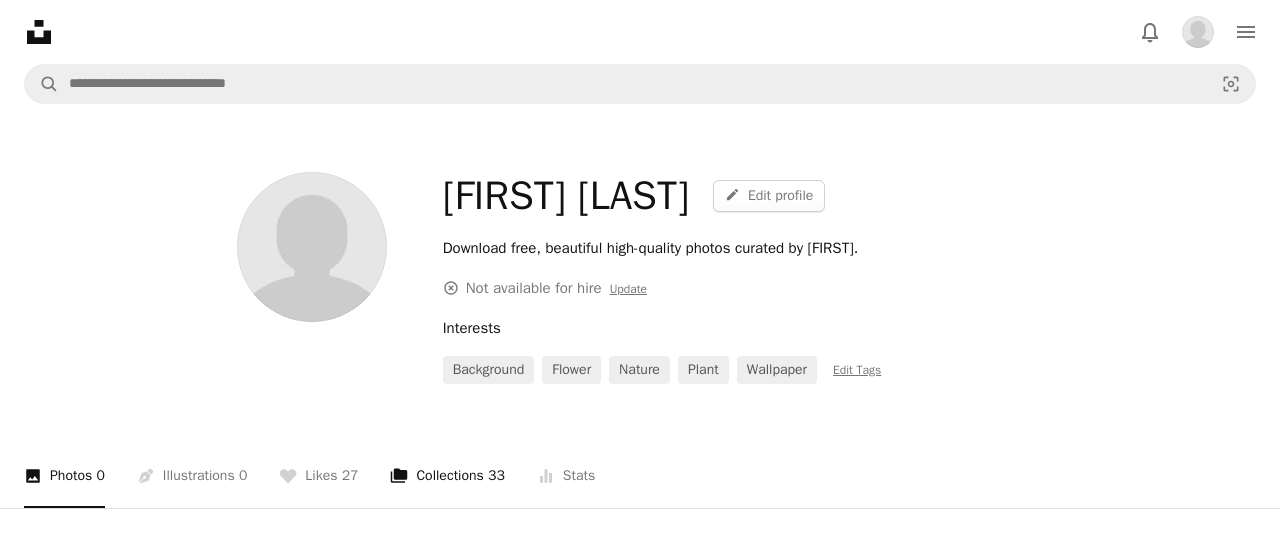 click on "A stack of folders Collections   33" at bounding box center (447, 476) 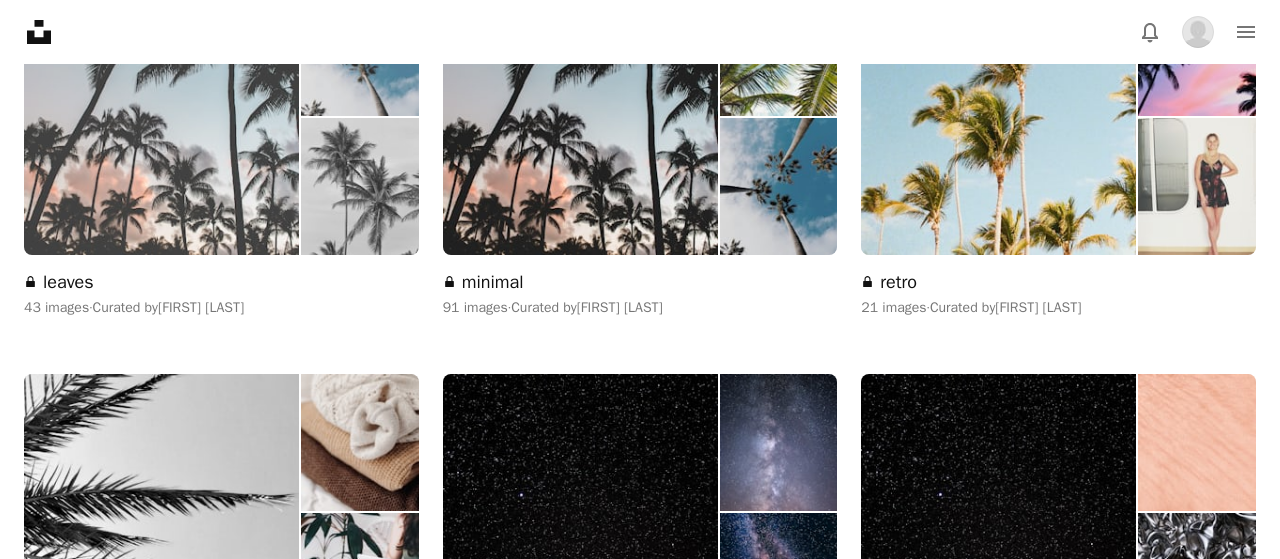 scroll, scrollTop: 624, scrollLeft: 0, axis: vertical 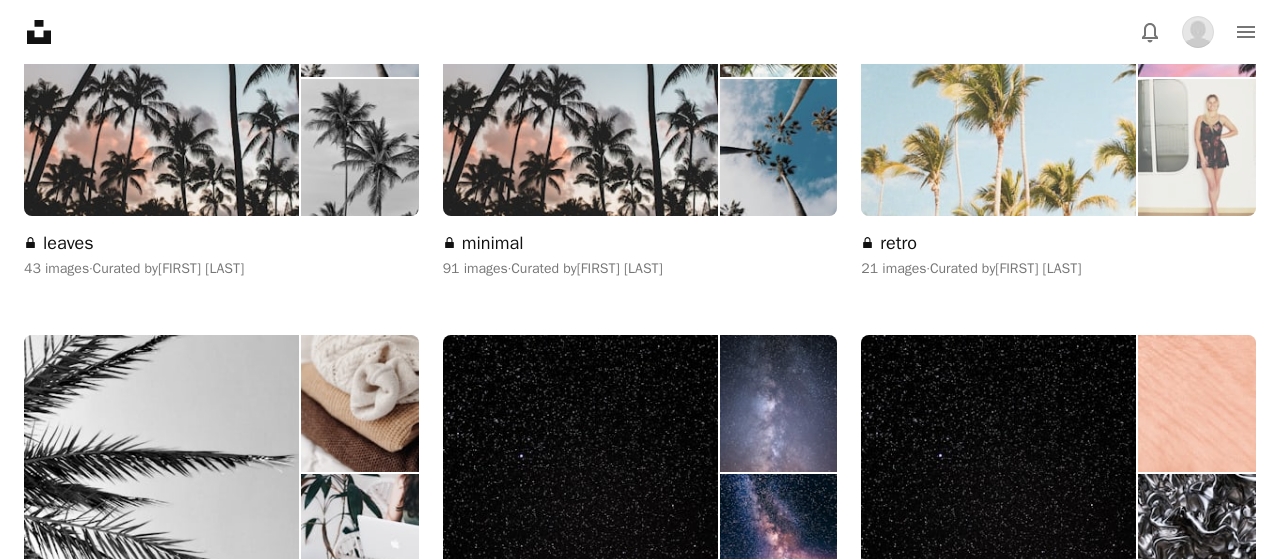 click at bounding box center [998, 78] 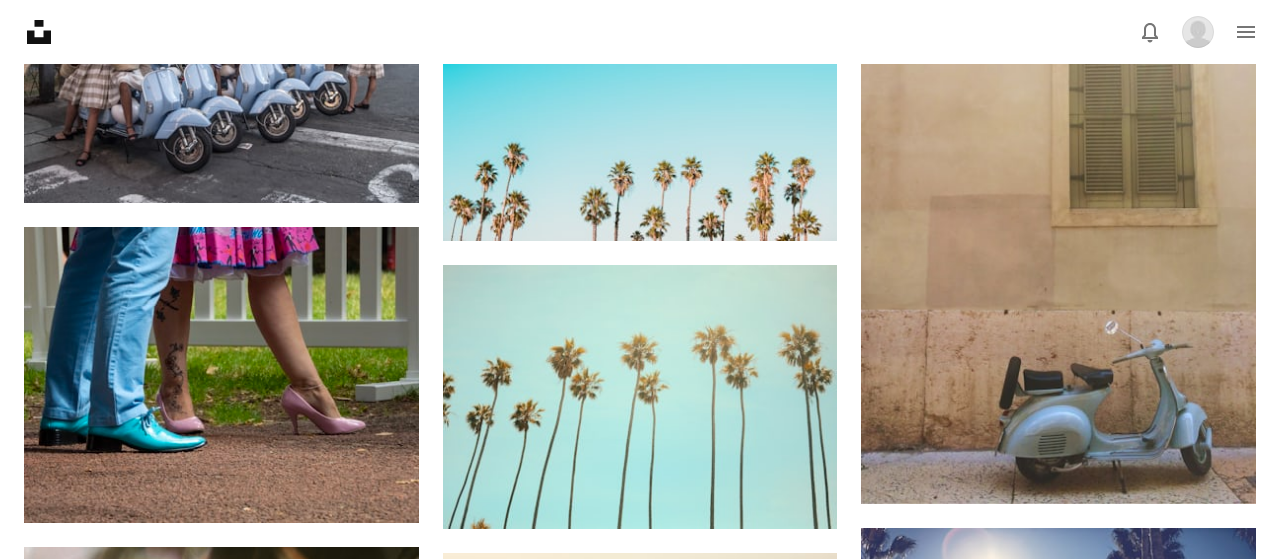 scroll, scrollTop: 832, scrollLeft: 0, axis: vertical 